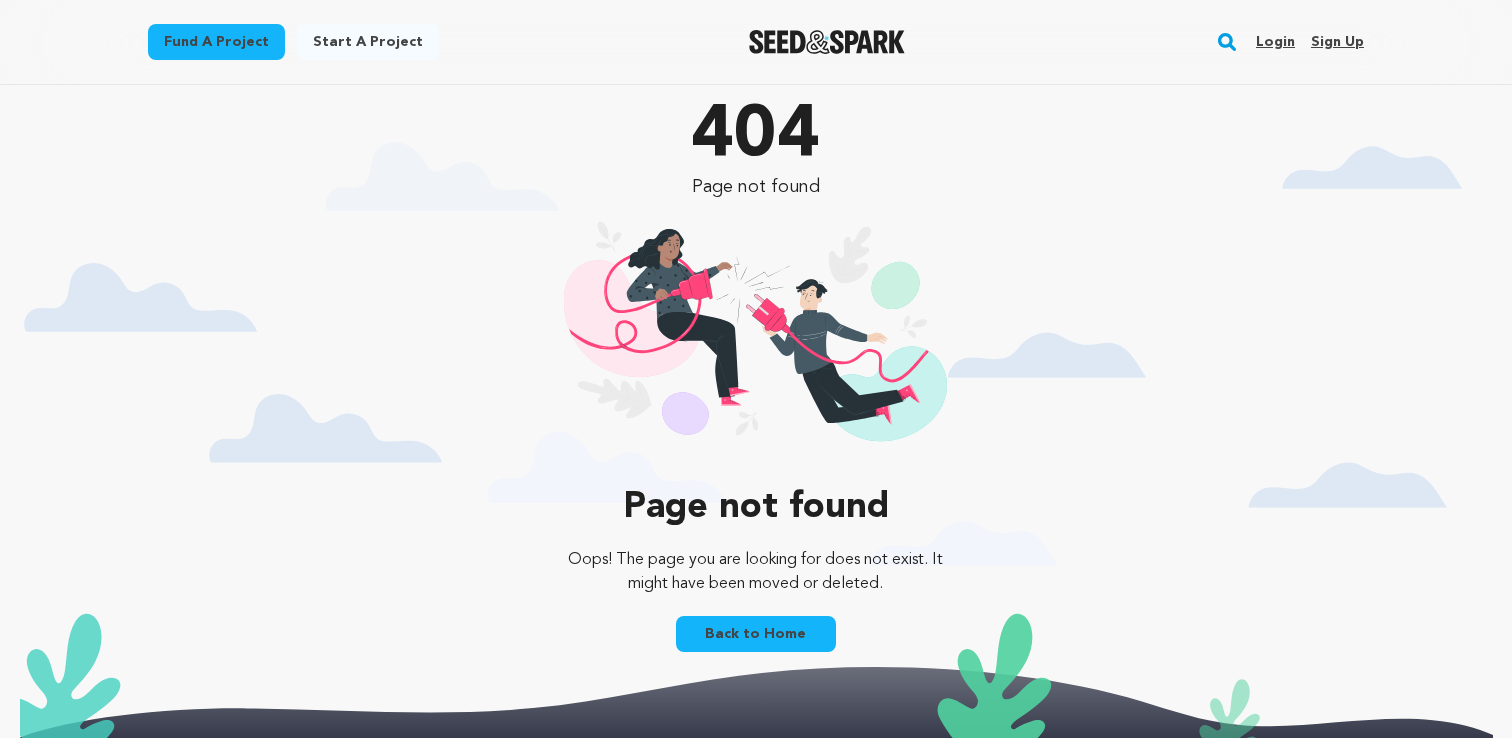scroll, scrollTop: 0, scrollLeft: 0, axis: both 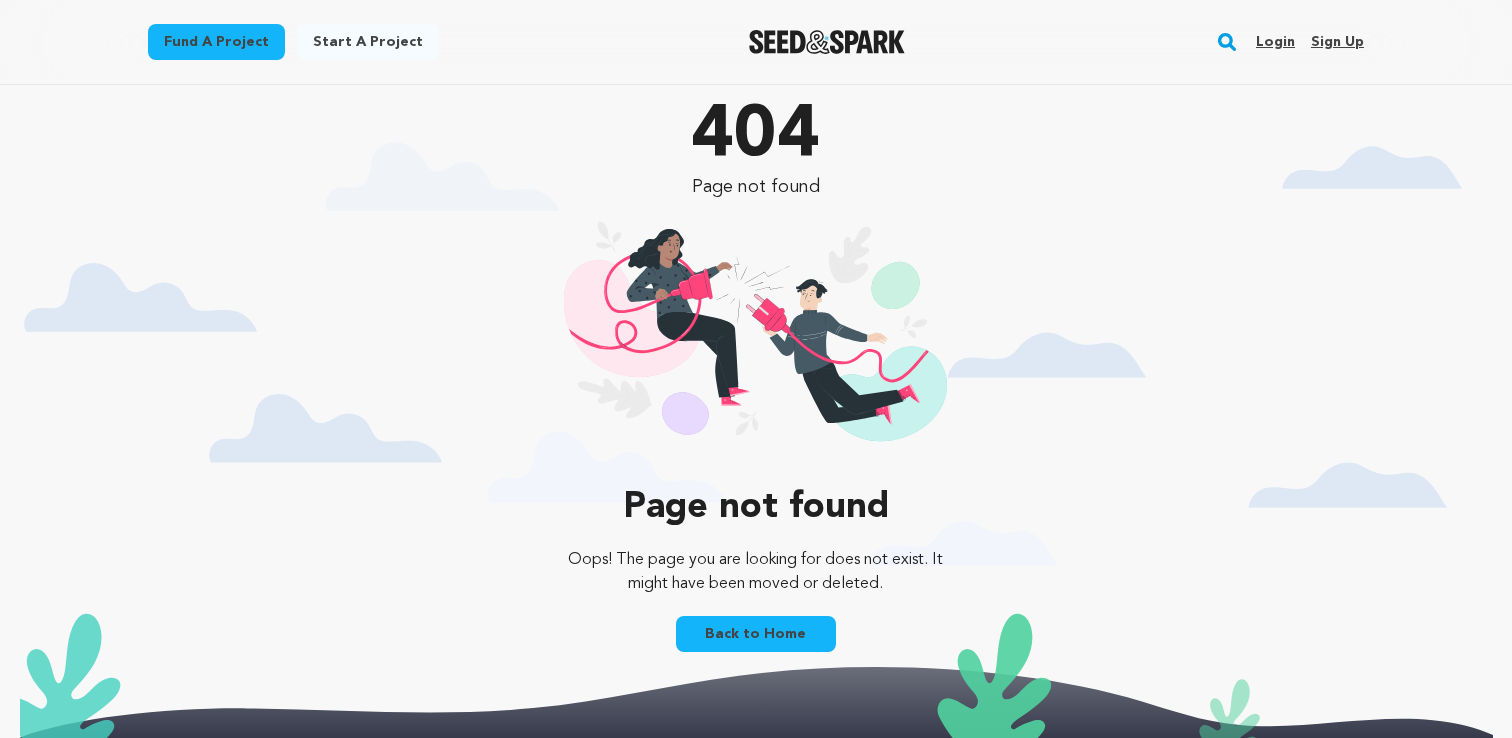 click on "Back to Home" at bounding box center (756, 634) 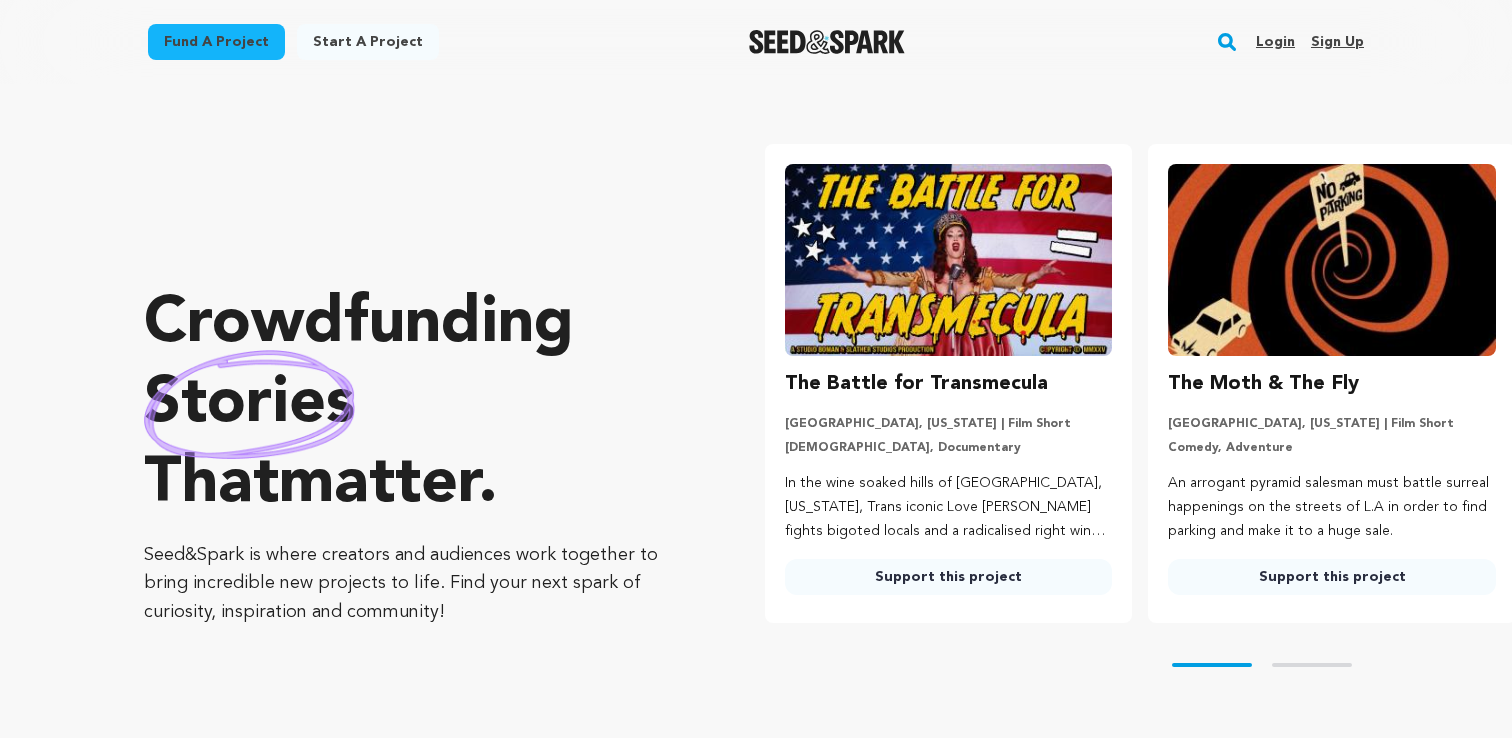 scroll, scrollTop: 0, scrollLeft: 0, axis: both 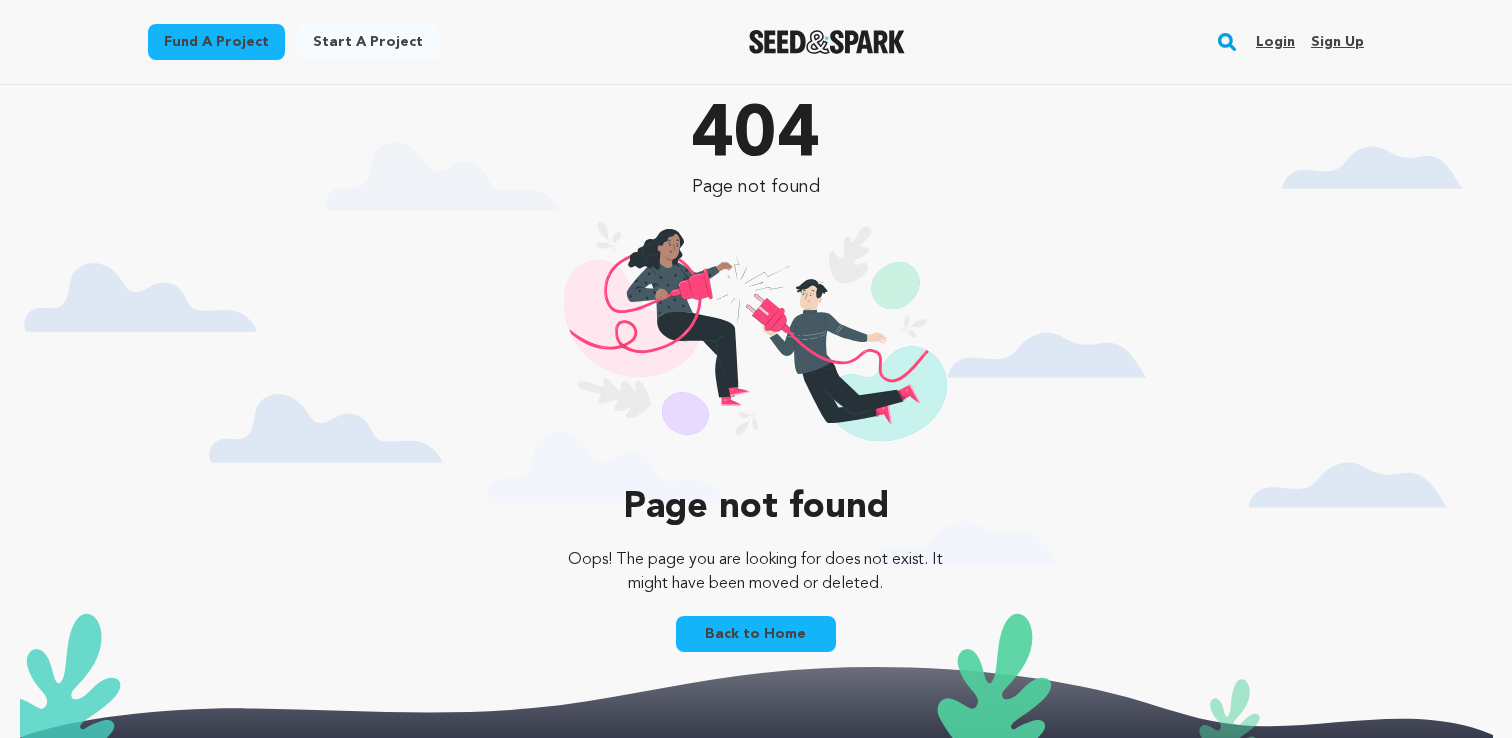 click on "Login" at bounding box center [1275, 42] 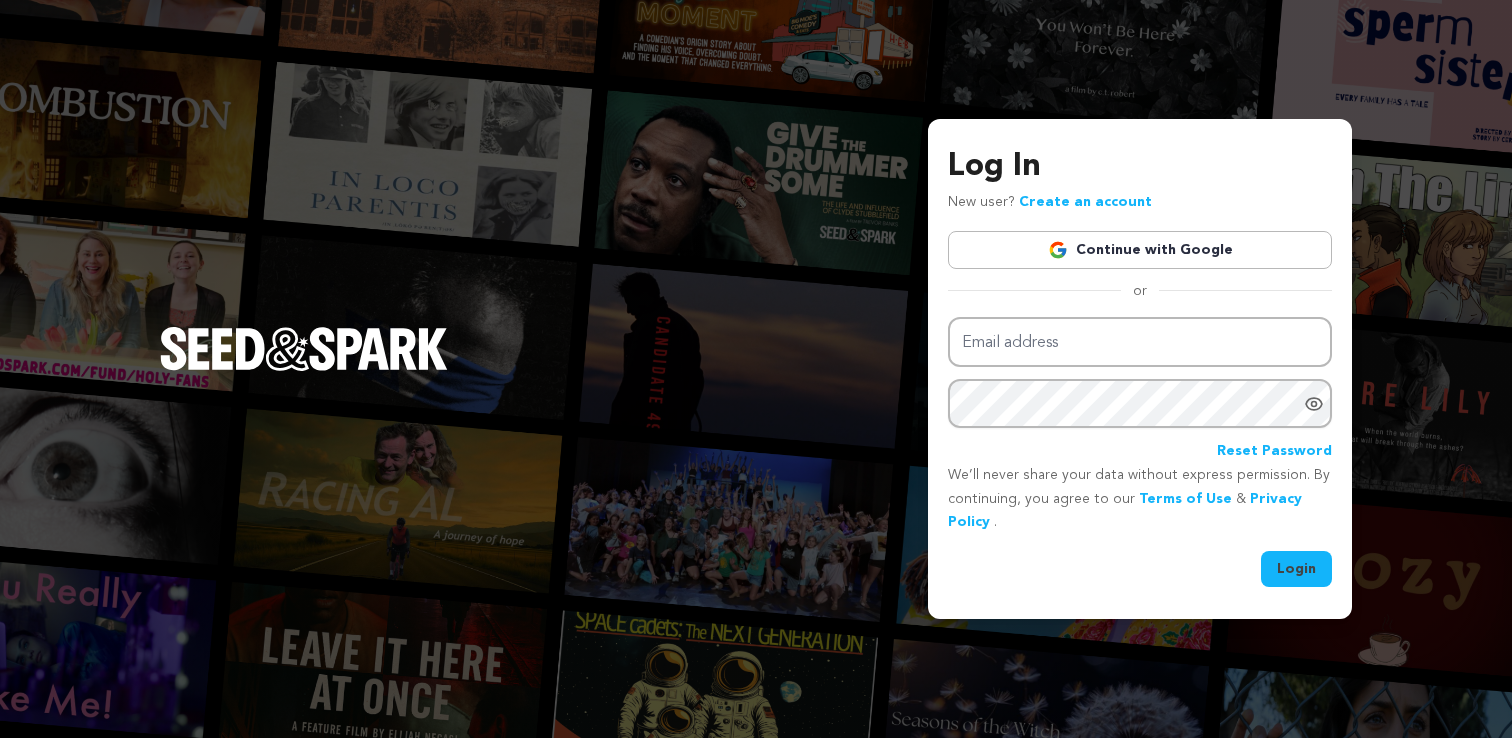 scroll, scrollTop: 0, scrollLeft: 0, axis: both 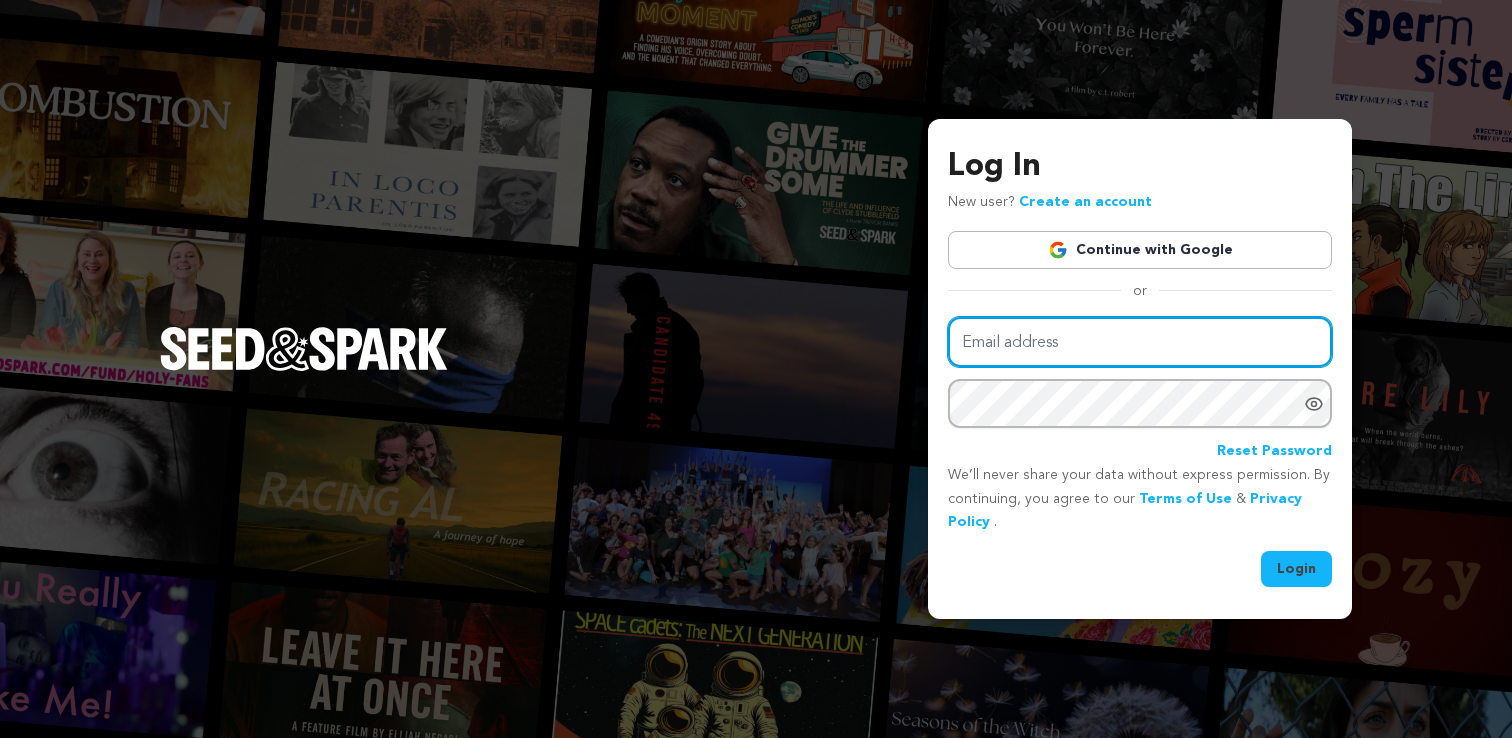 click on "Email address" at bounding box center (1140, 342) 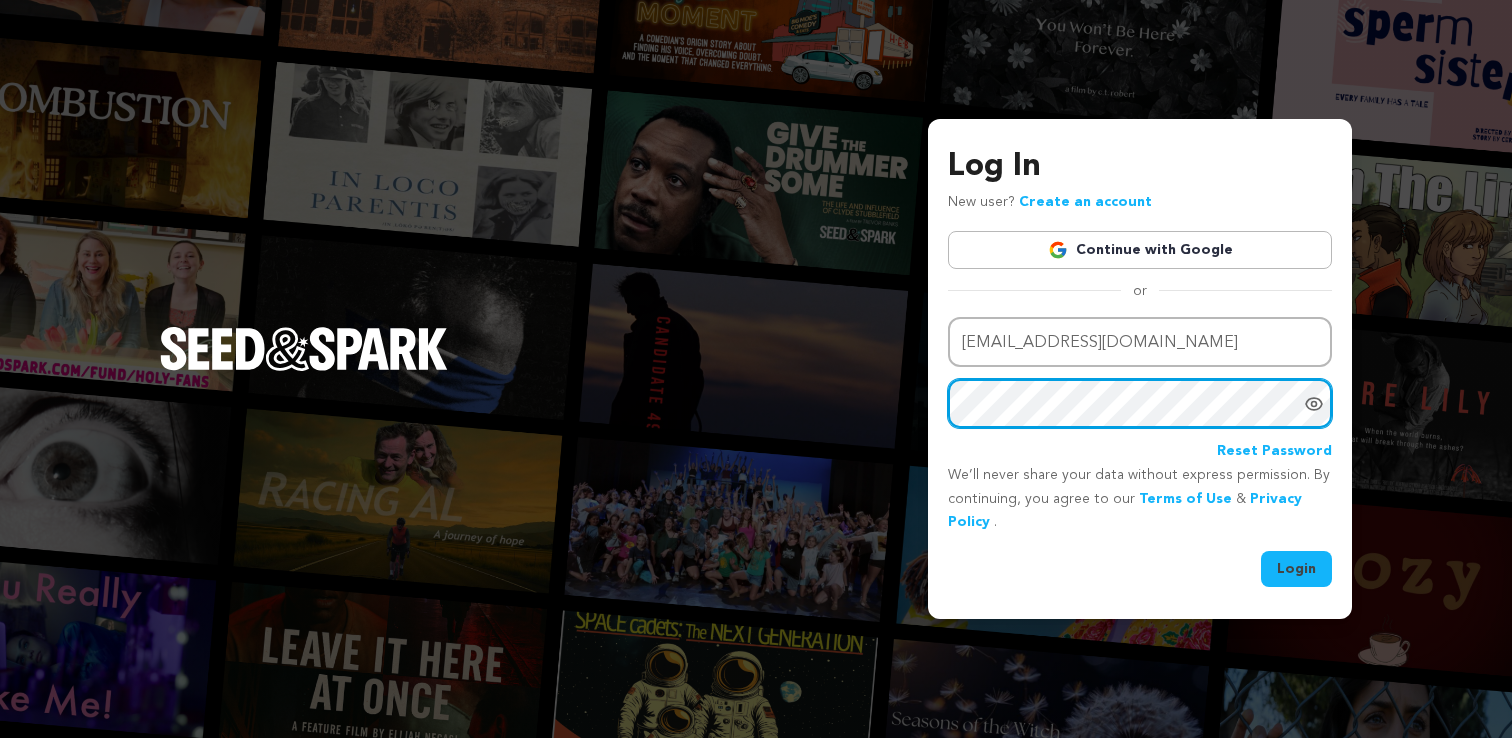 click on "Login" at bounding box center [1296, 569] 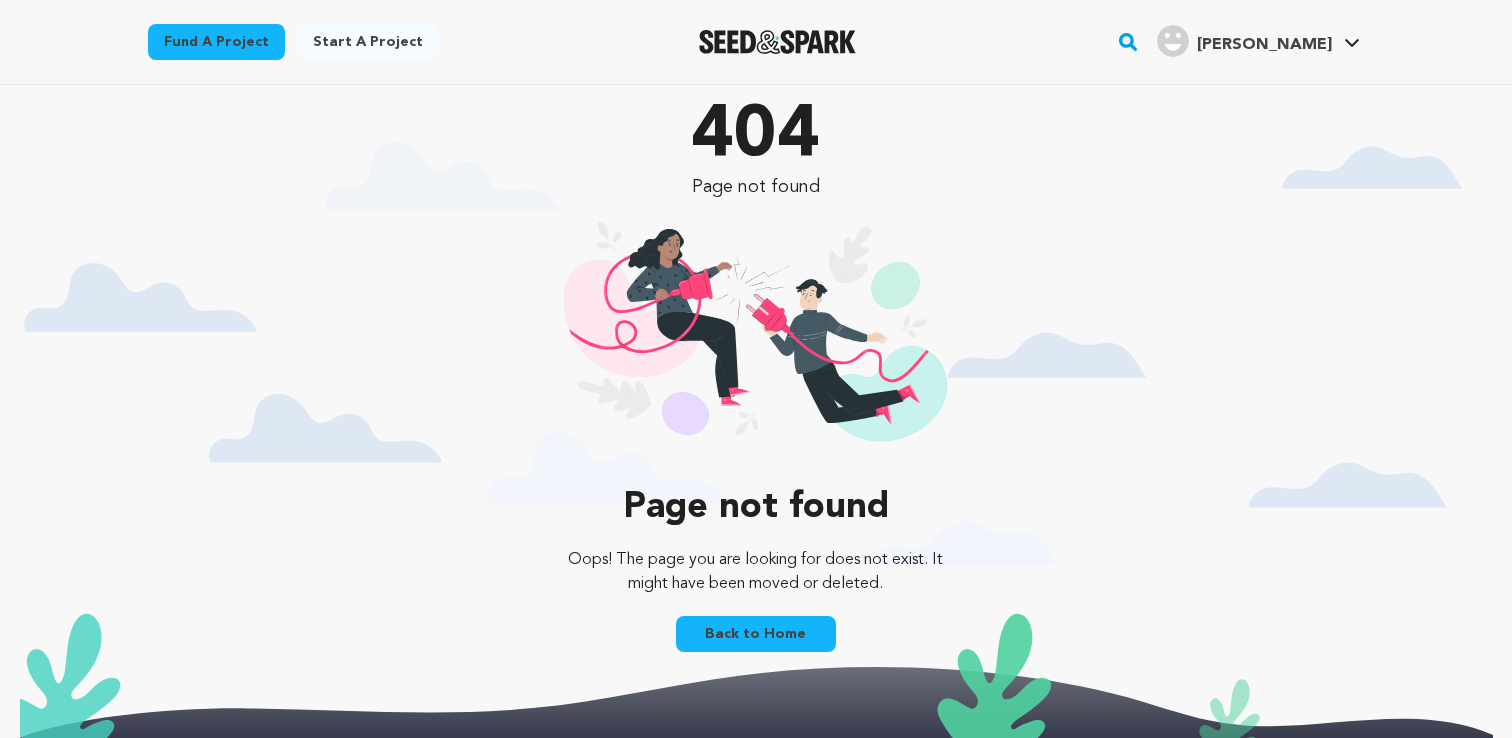 scroll, scrollTop: 0, scrollLeft: 0, axis: both 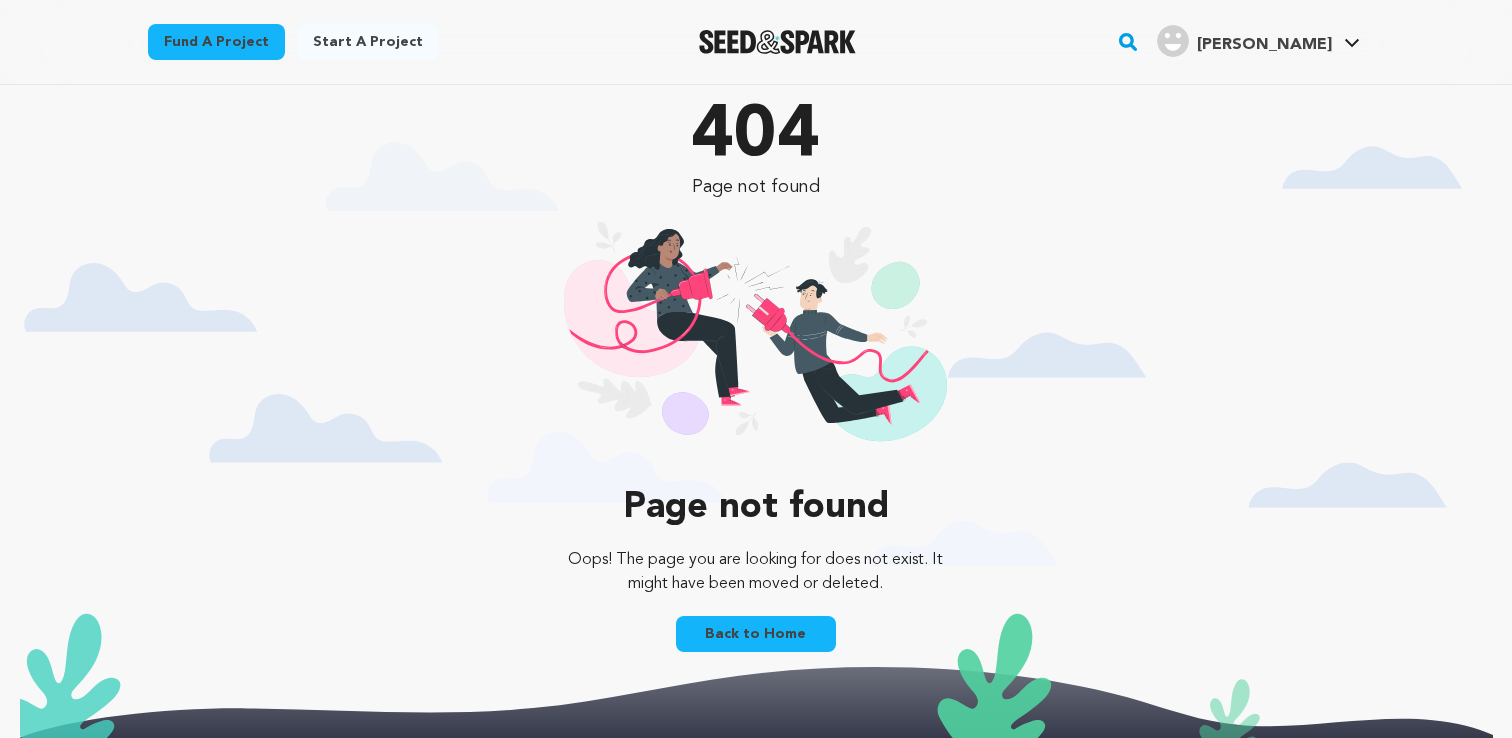 click on "Kate B." at bounding box center (1264, 45) 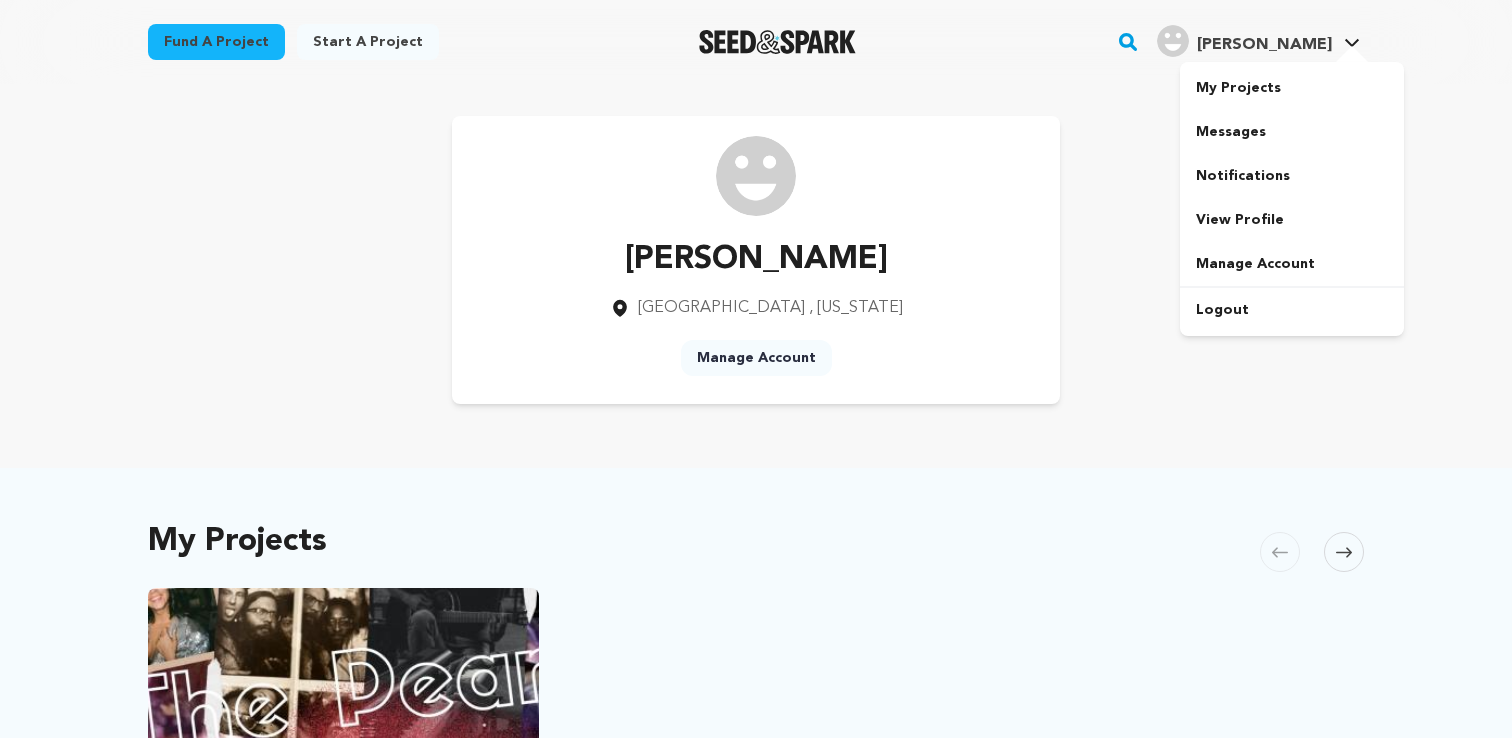 scroll, scrollTop: 0, scrollLeft: 0, axis: both 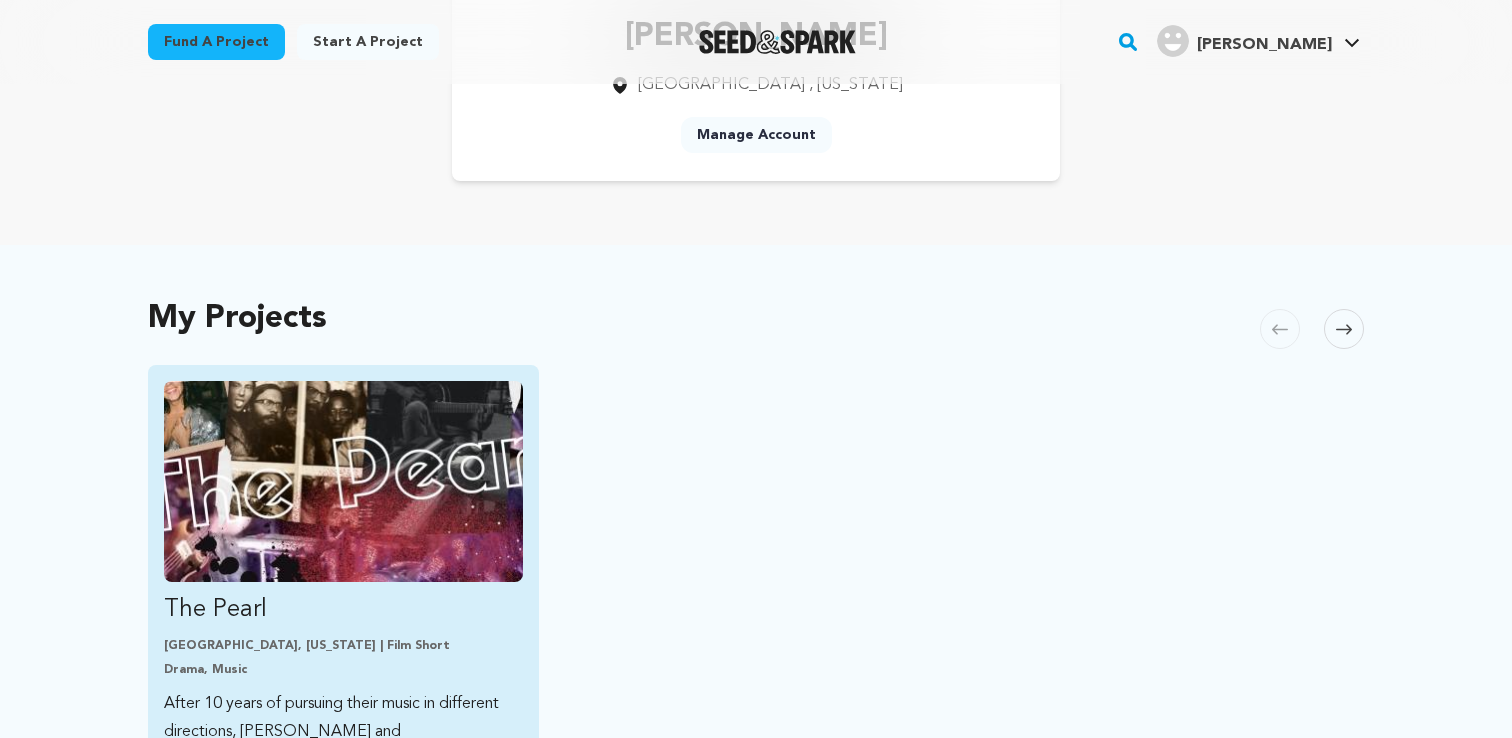 click at bounding box center (343, 481) 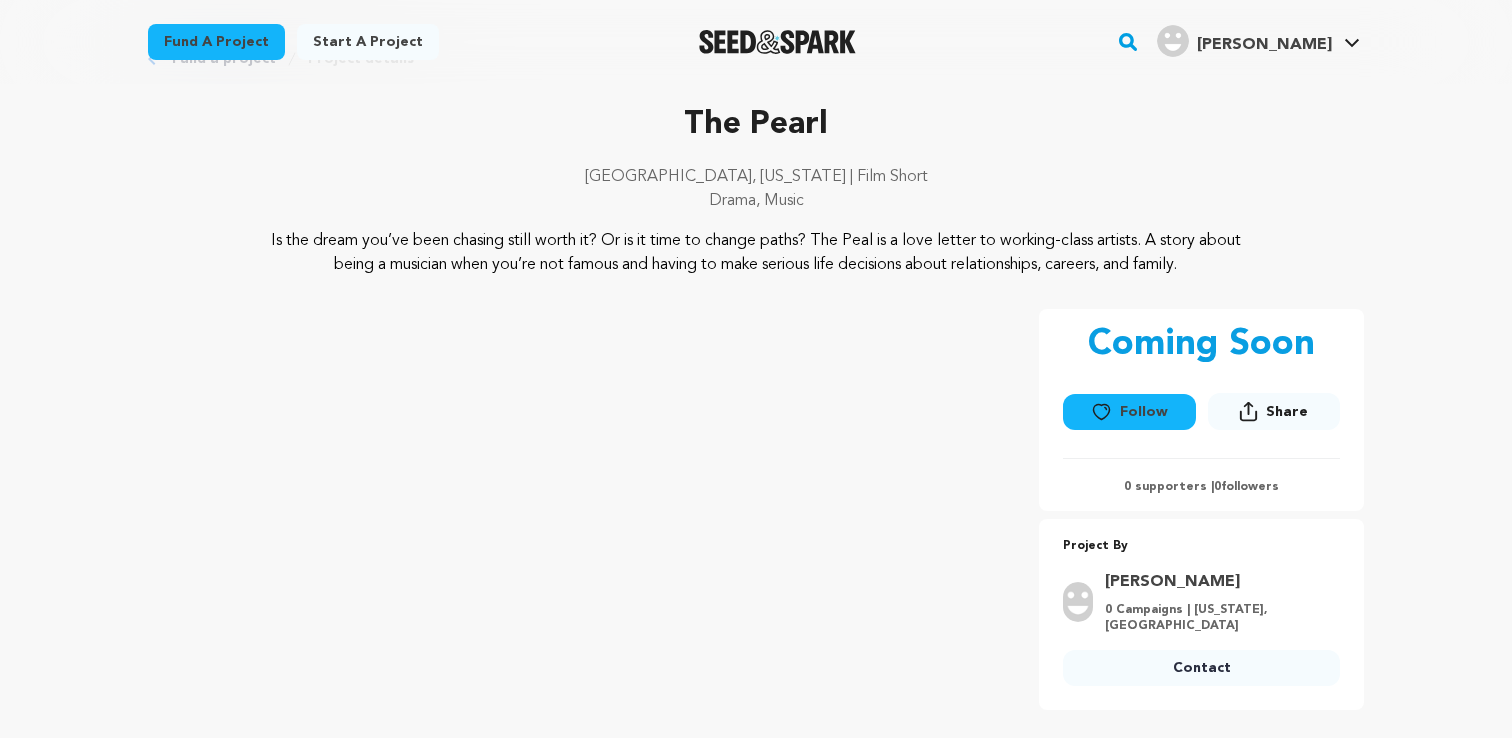 scroll, scrollTop: 0, scrollLeft: 0, axis: both 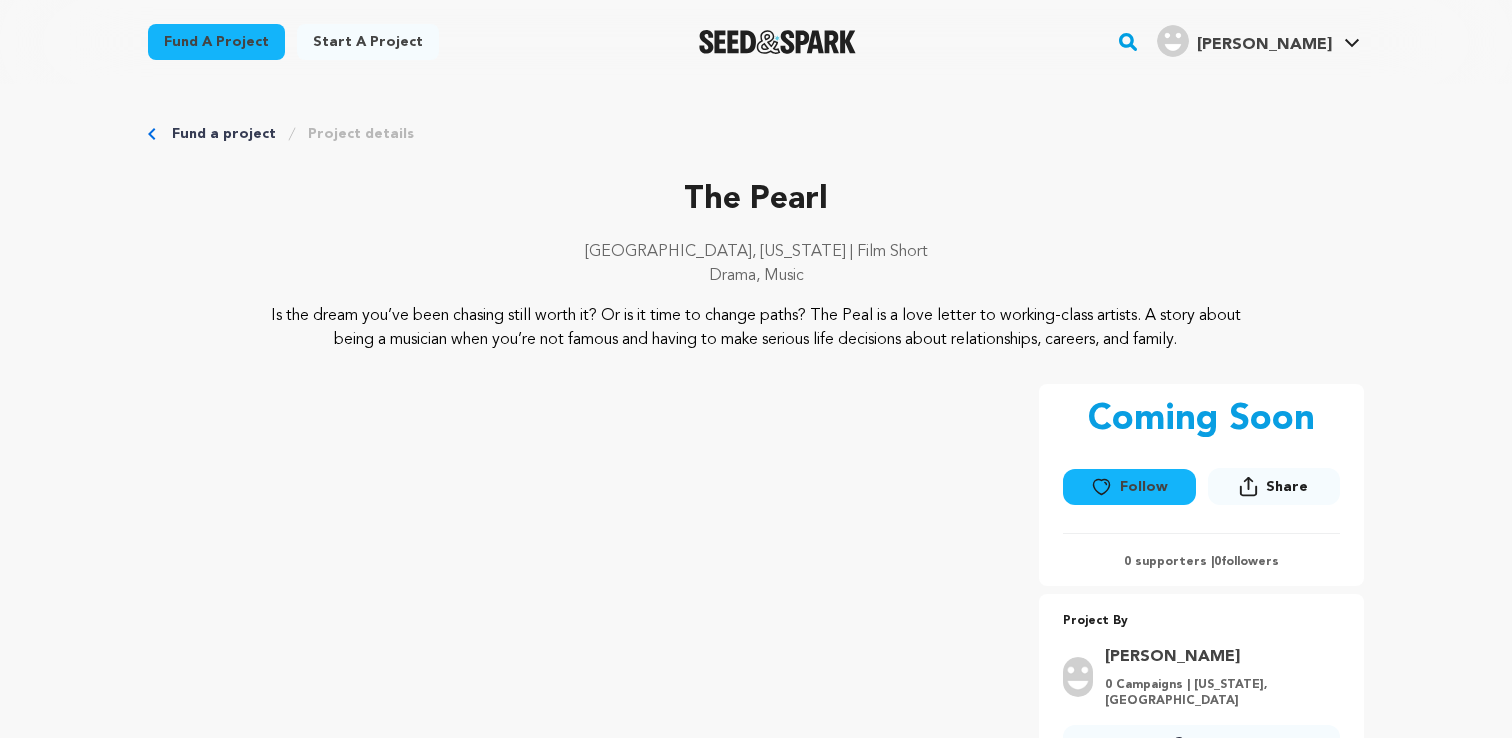click on "Is the dream you’ve been chasing still worth it? Or is it time to change paths? The Peal is a love letter to working-class artists. A story about being a musician when you’re not famous and having to make serious life decisions about relationships, careers, and family." at bounding box center [756, 328] 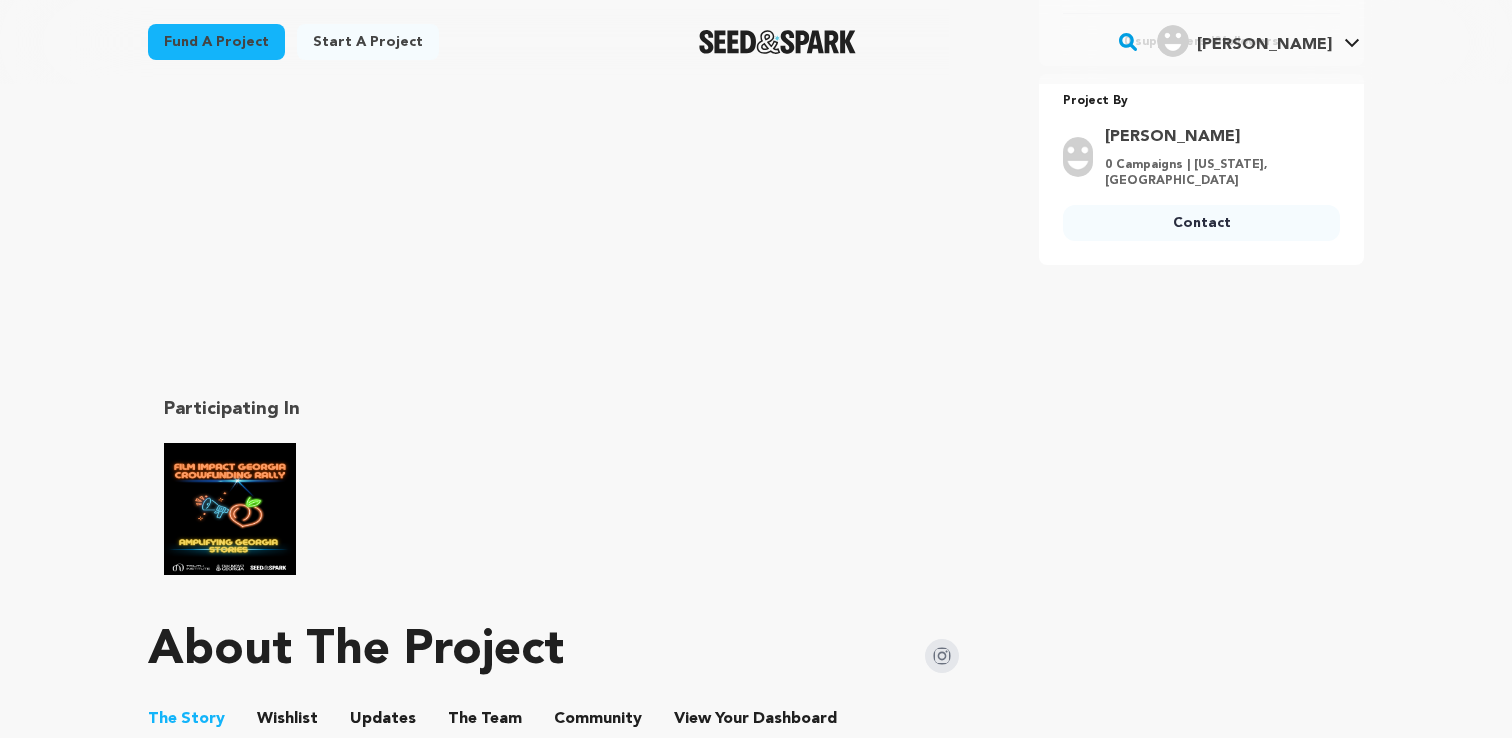 scroll, scrollTop: 0, scrollLeft: 0, axis: both 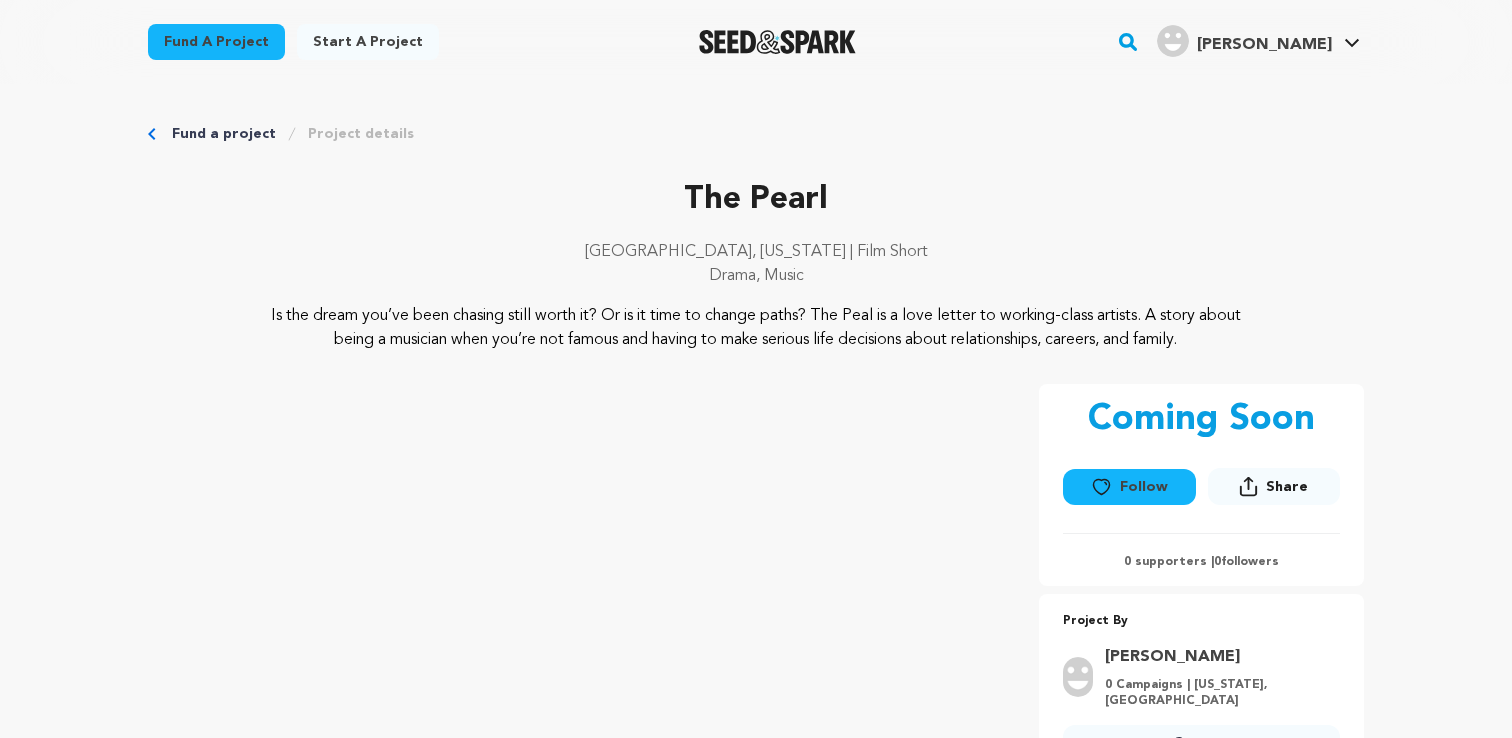 click on "Follow" at bounding box center [1129, 487] 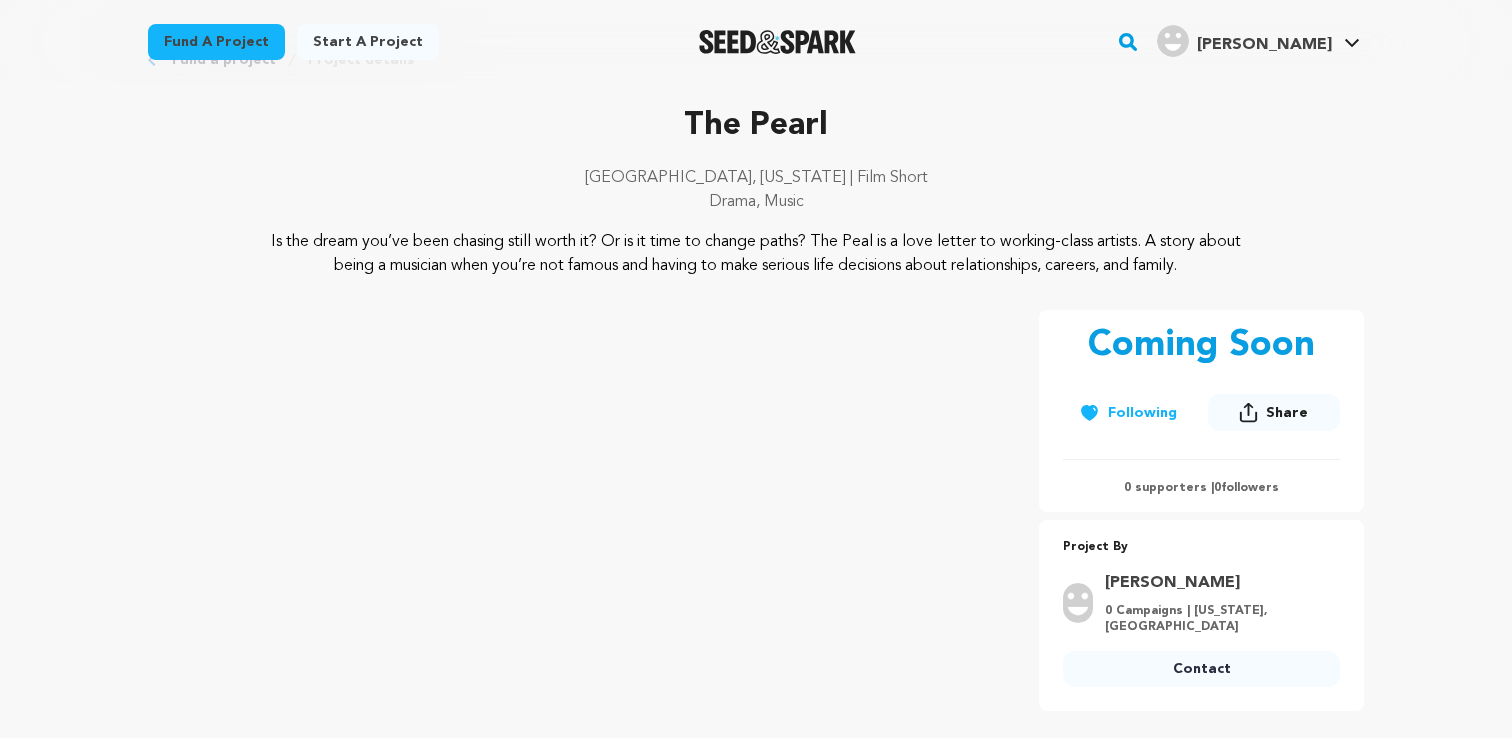 scroll, scrollTop: 0, scrollLeft: 0, axis: both 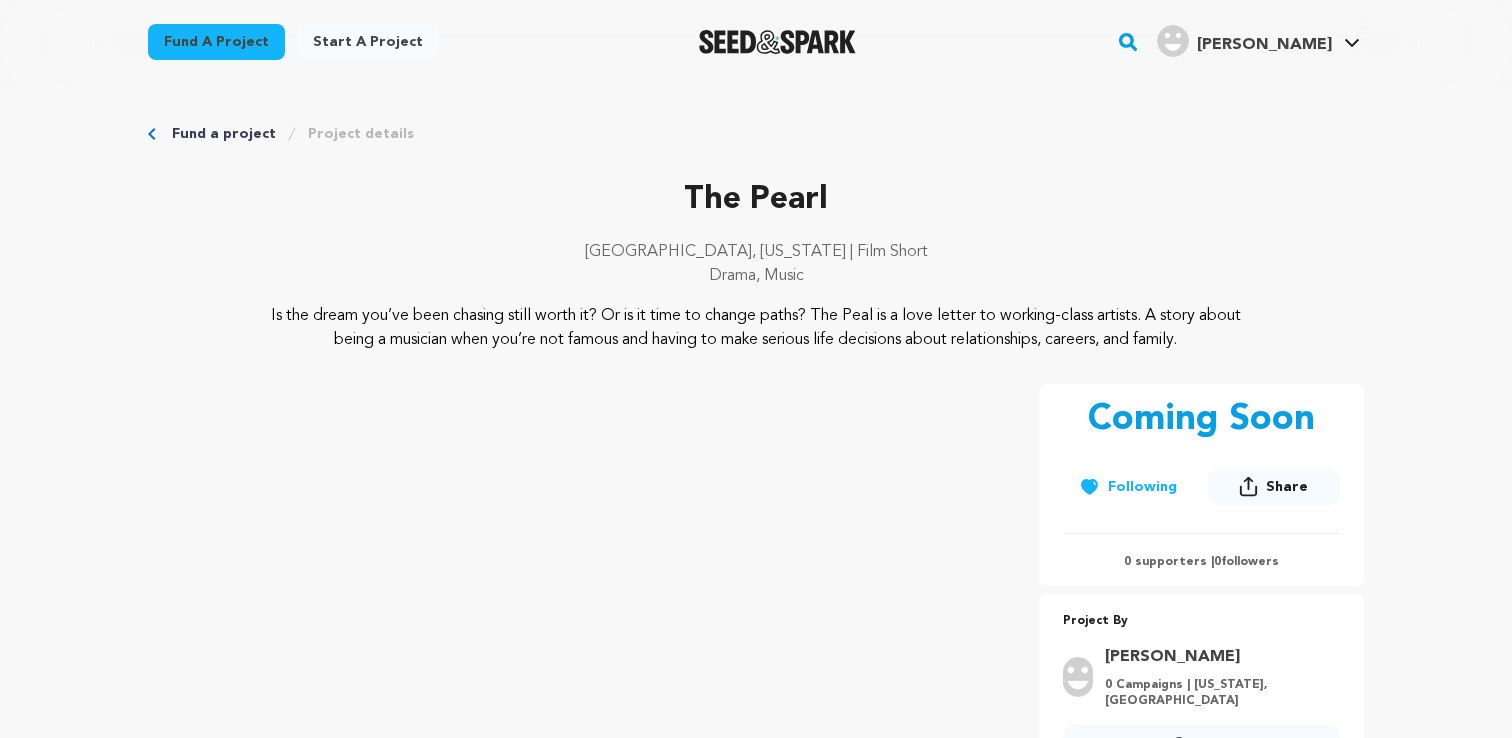 click at bounding box center (777, 42) 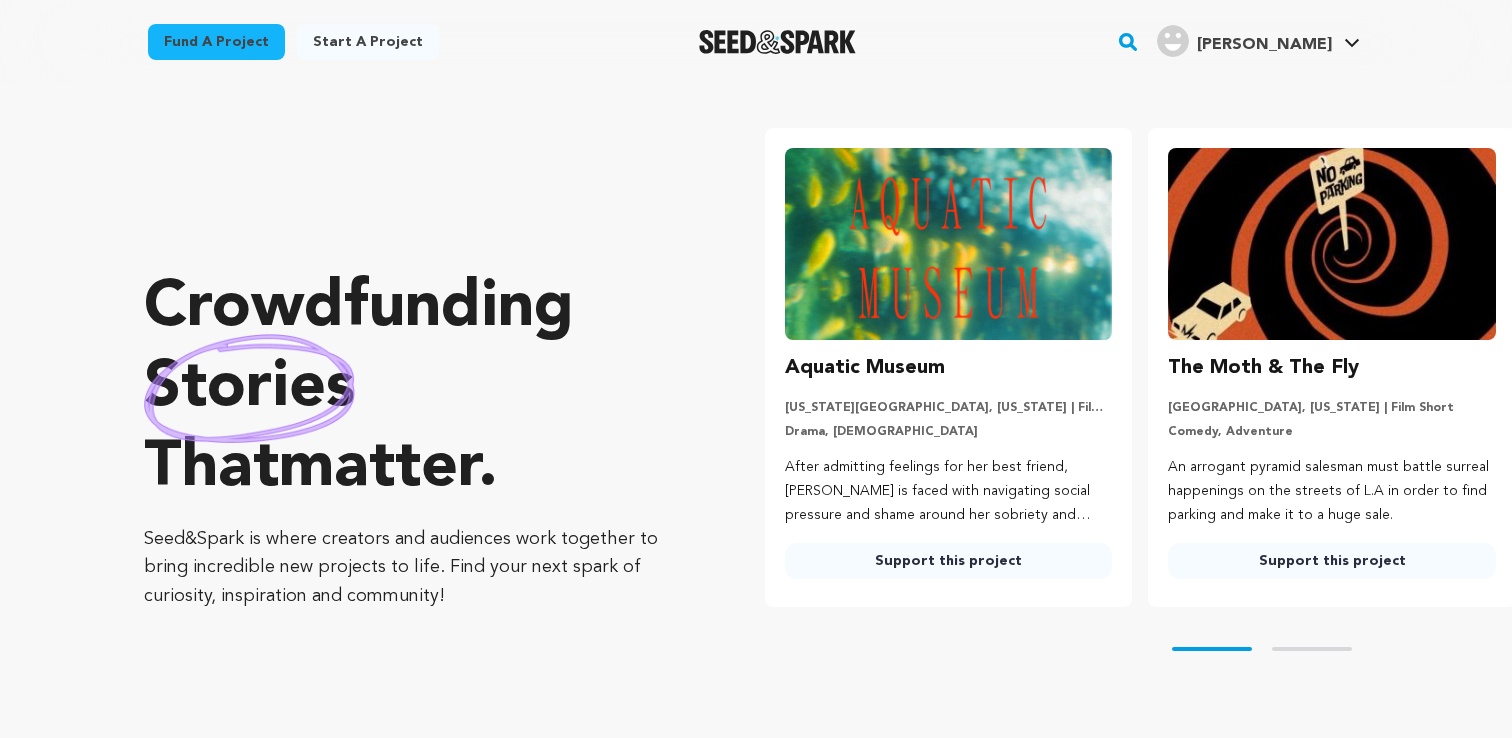 scroll, scrollTop: 18, scrollLeft: 0, axis: vertical 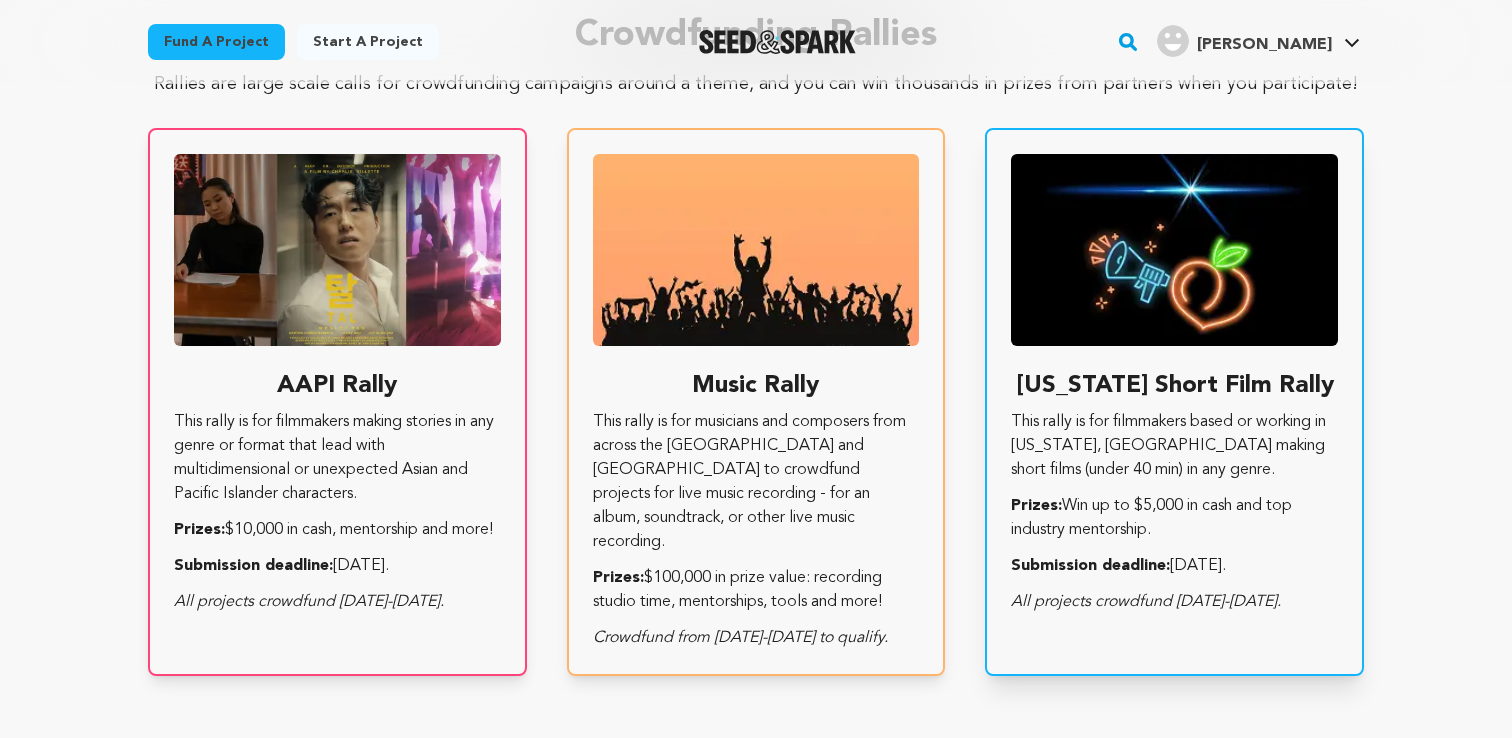 click on "Georgia Short Film Rally
This rally is for filmmakers based or working in Georgia, USA making short films (under 40 min) in any genre.
Prizes:  Win up to $5,000 in cash and top industry mentorship.
Submission deadline:  July 11.
All projects crowdfund July 28-Aug 27th." at bounding box center [1174, 402] 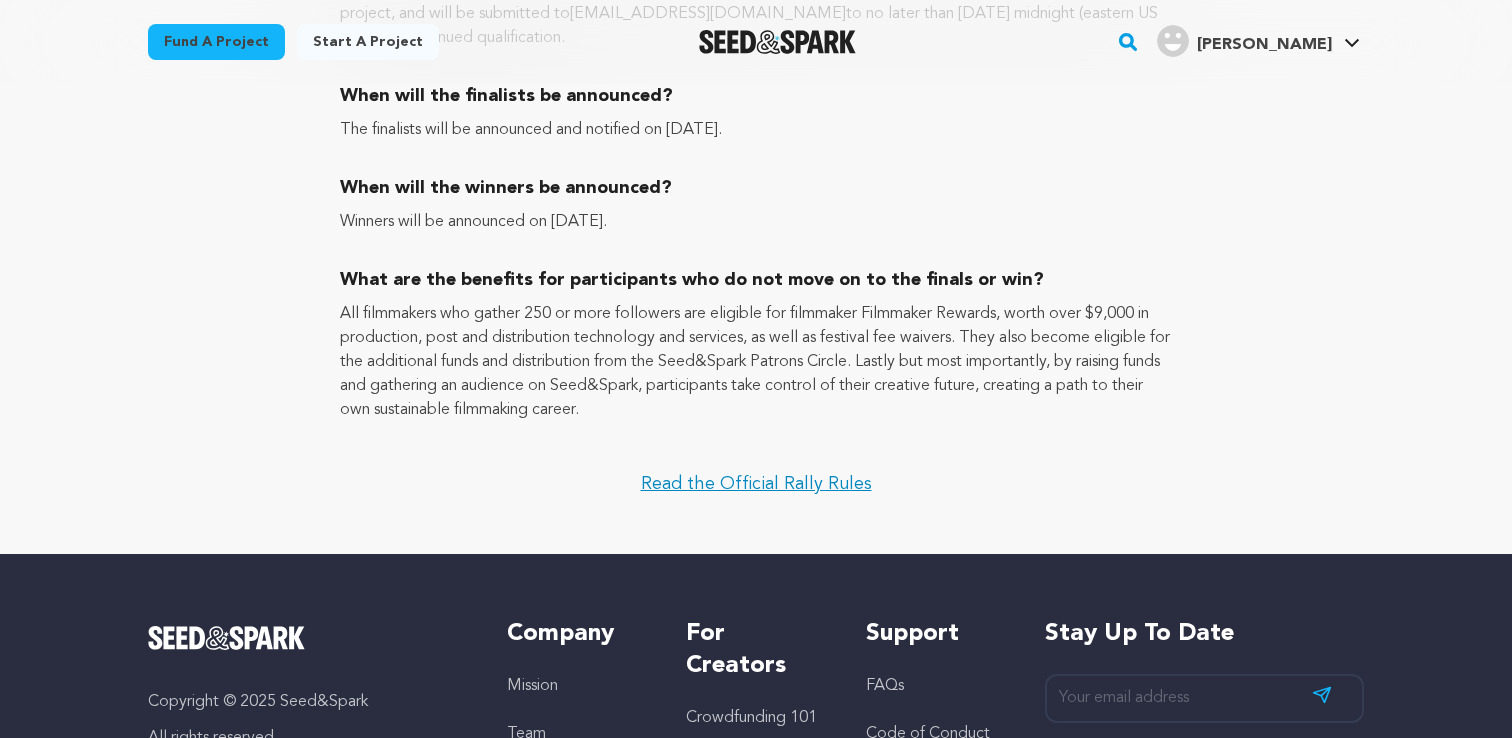 scroll, scrollTop: 3784, scrollLeft: 0, axis: vertical 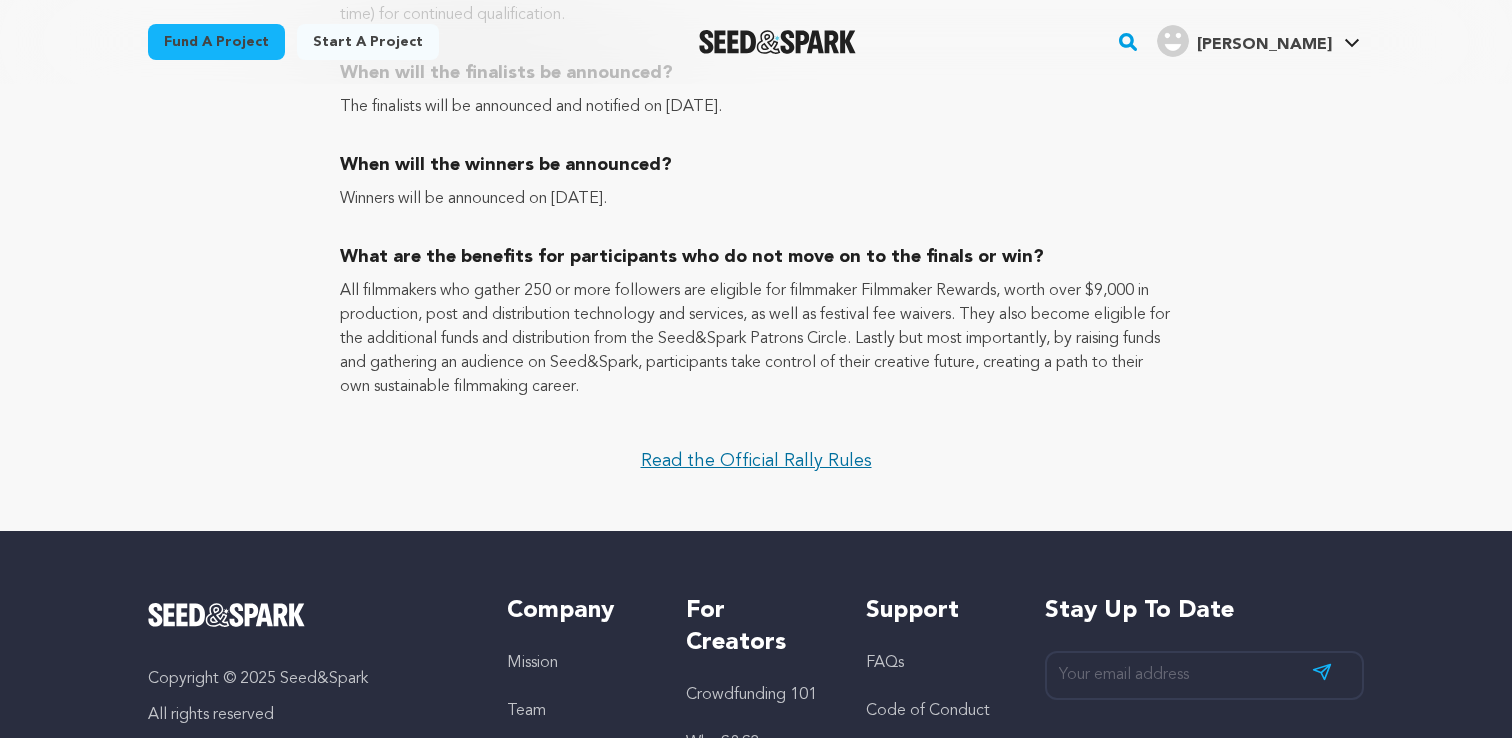 click on "Read the Official Rally Rules" at bounding box center [756, 461] 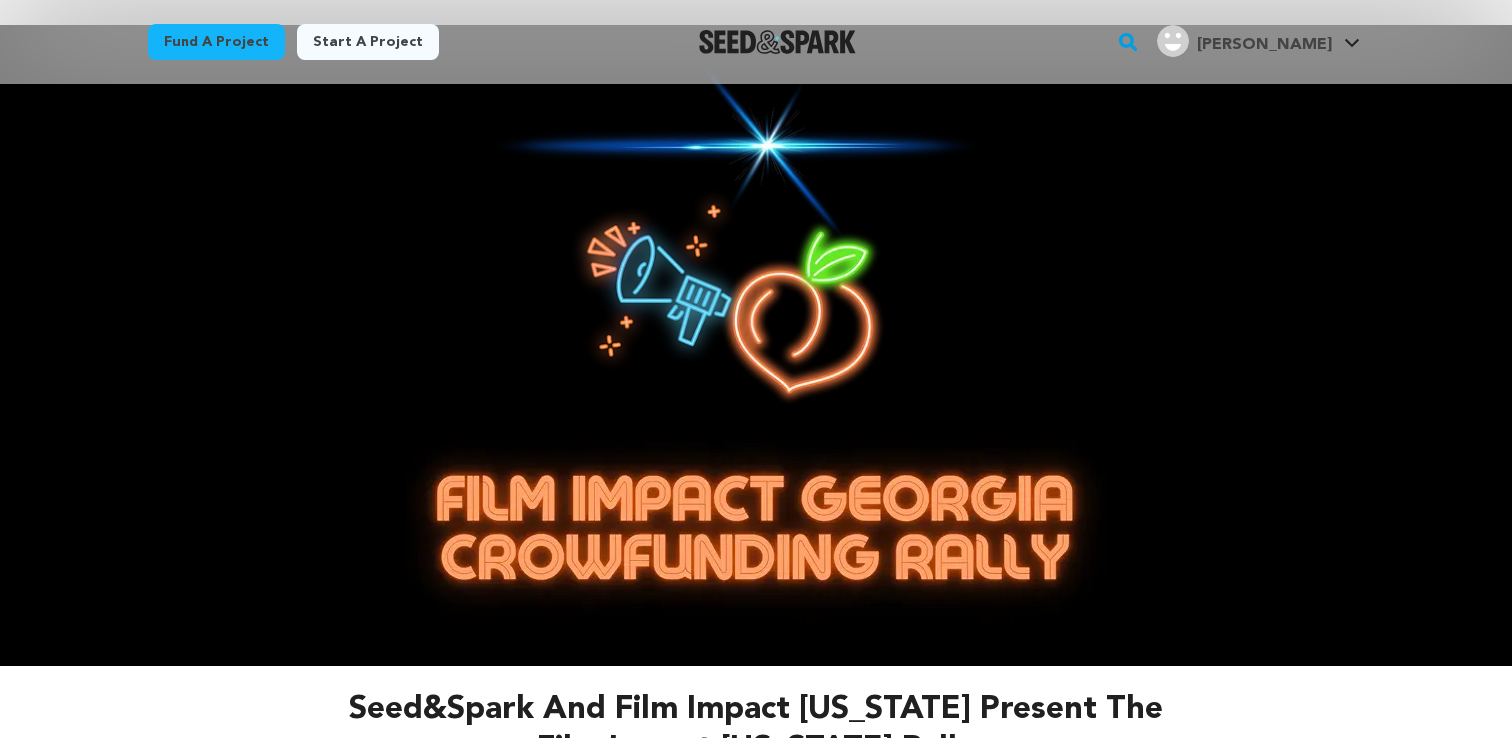 scroll, scrollTop: 0, scrollLeft: 0, axis: both 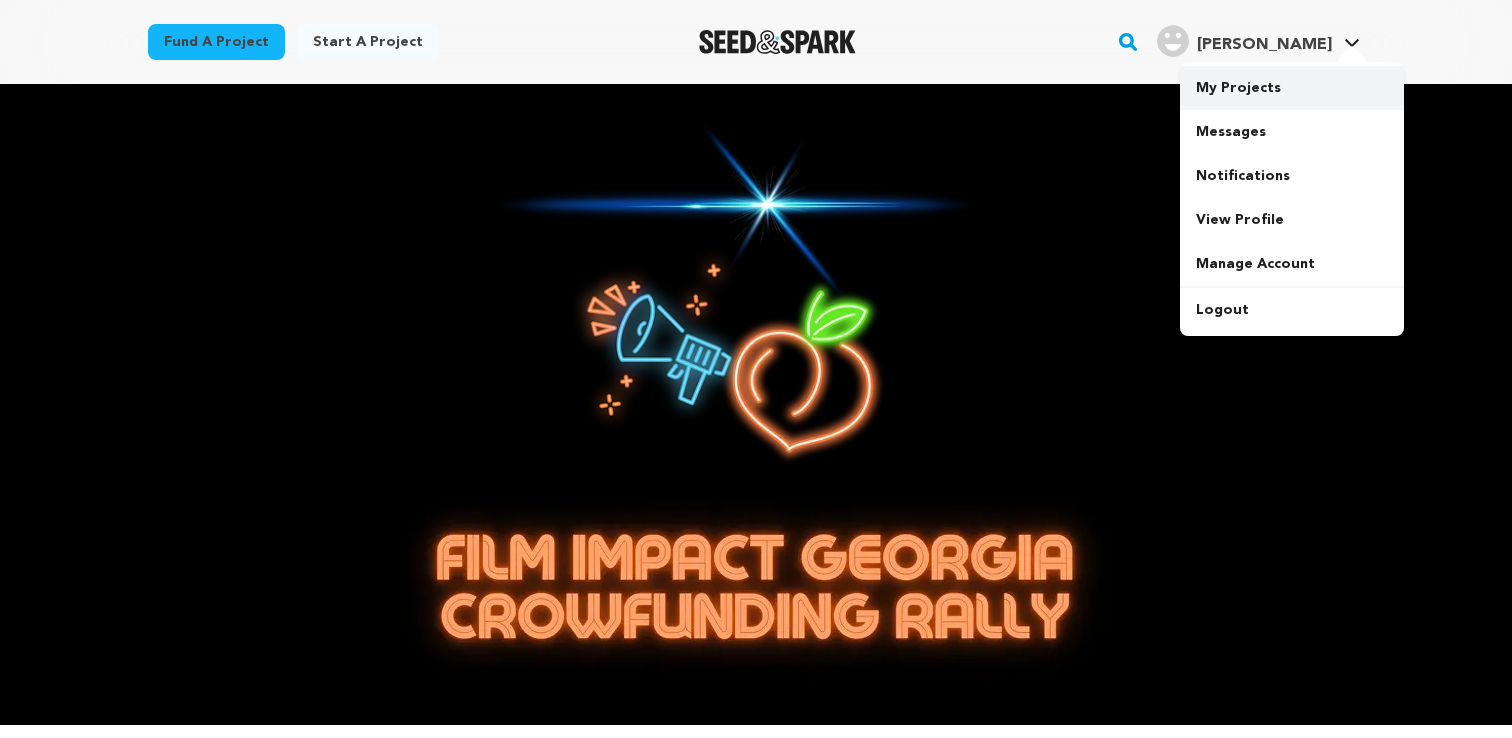 click on "My Projects" at bounding box center (1292, 88) 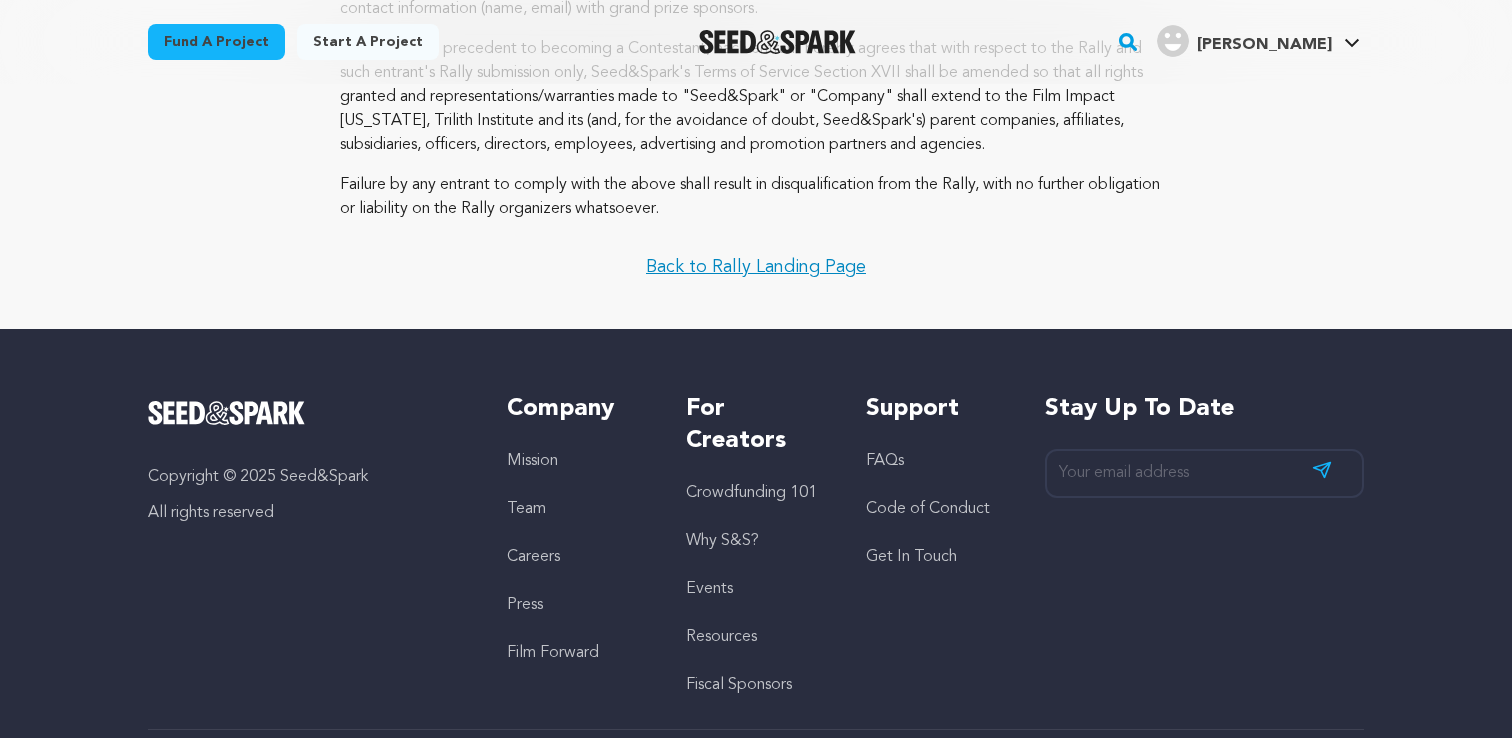 scroll, scrollTop: 1375, scrollLeft: 0, axis: vertical 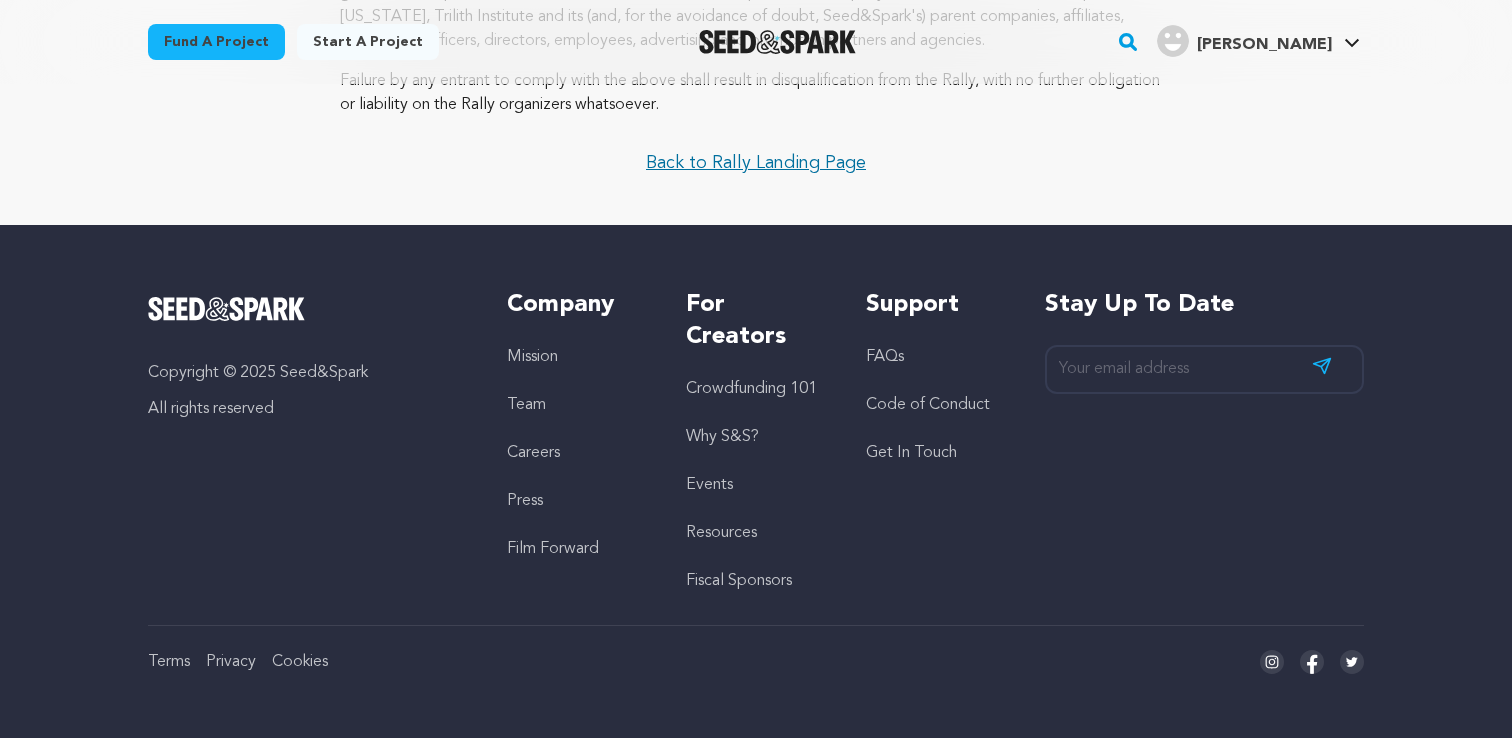 click on "Back to Rally Landing Page" at bounding box center [756, 163] 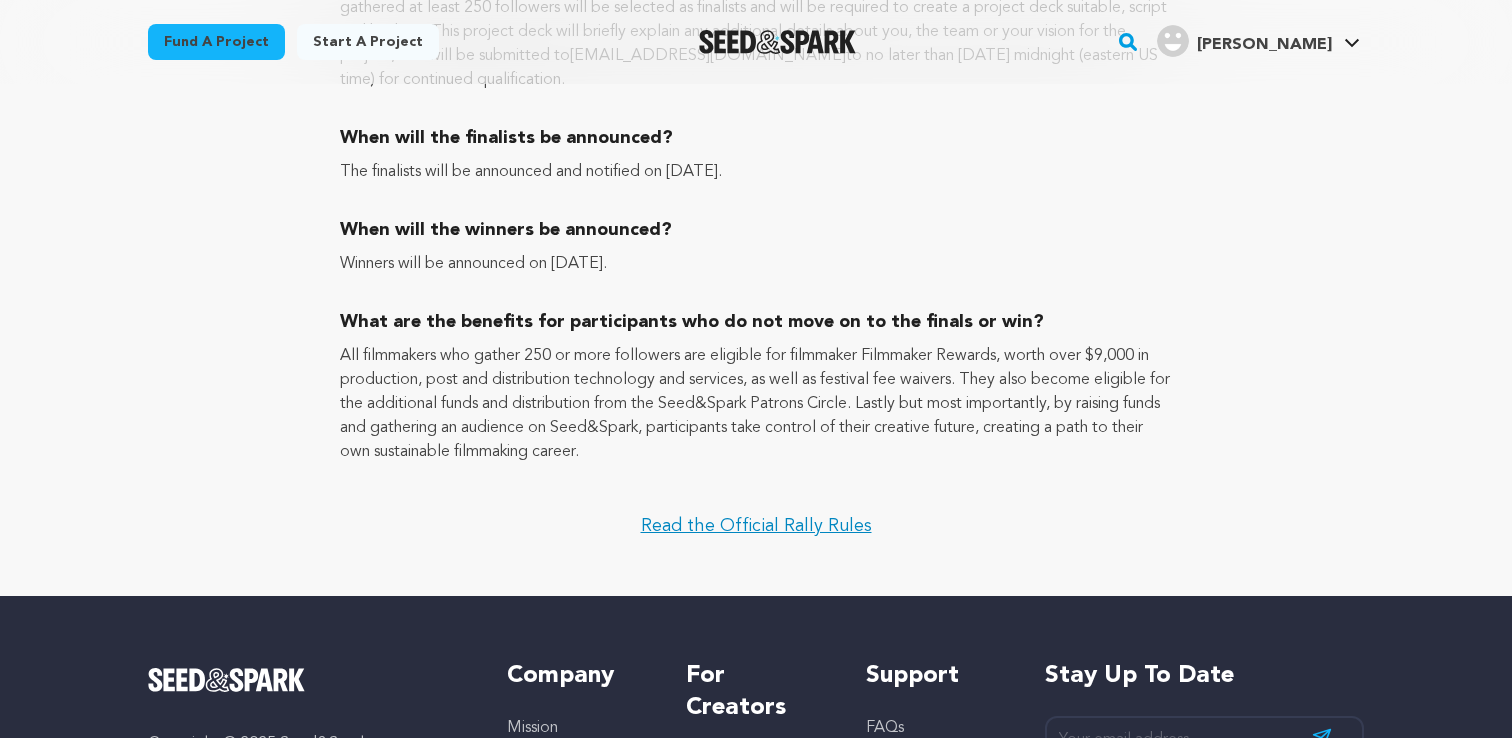 scroll, scrollTop: 3856, scrollLeft: 0, axis: vertical 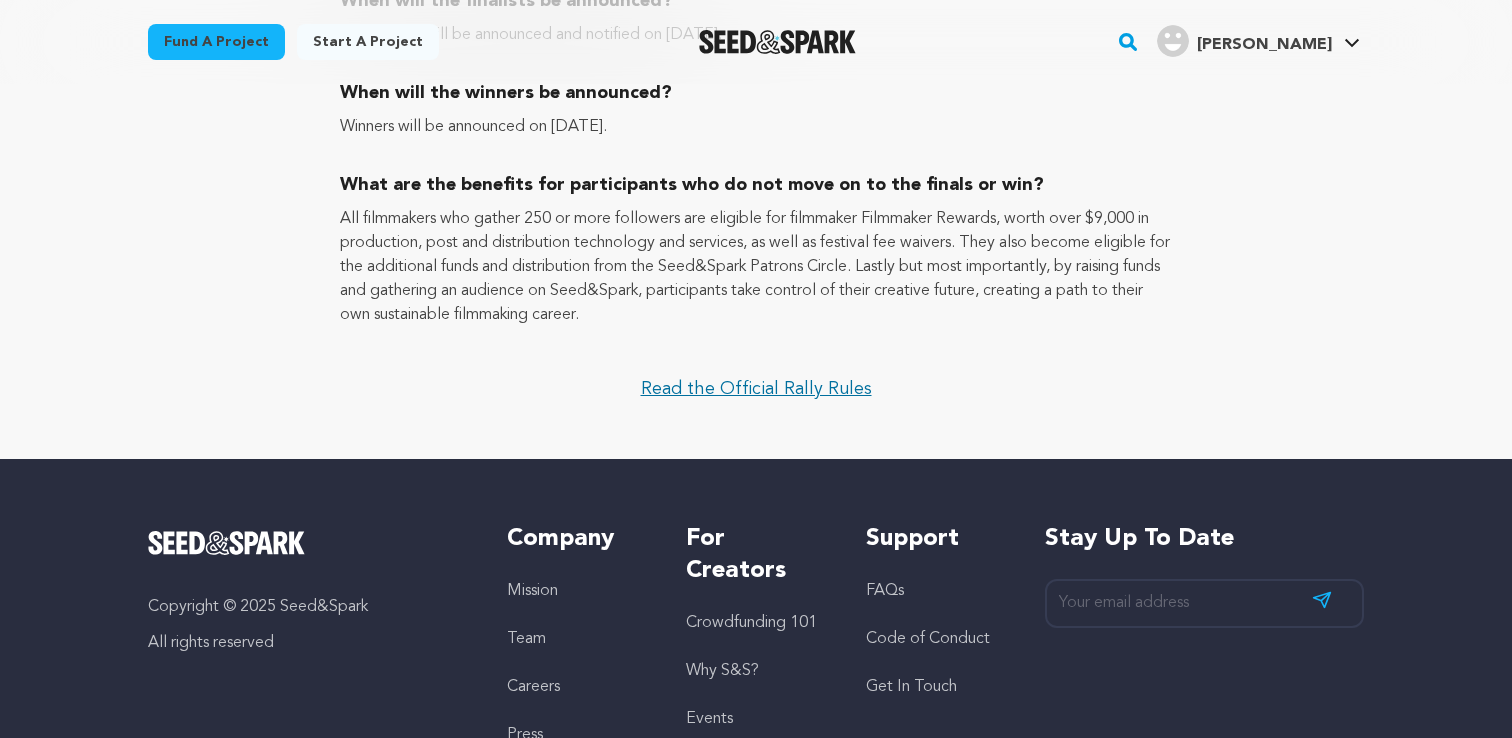 click on "Read the Official Rally Rules" at bounding box center [756, 389] 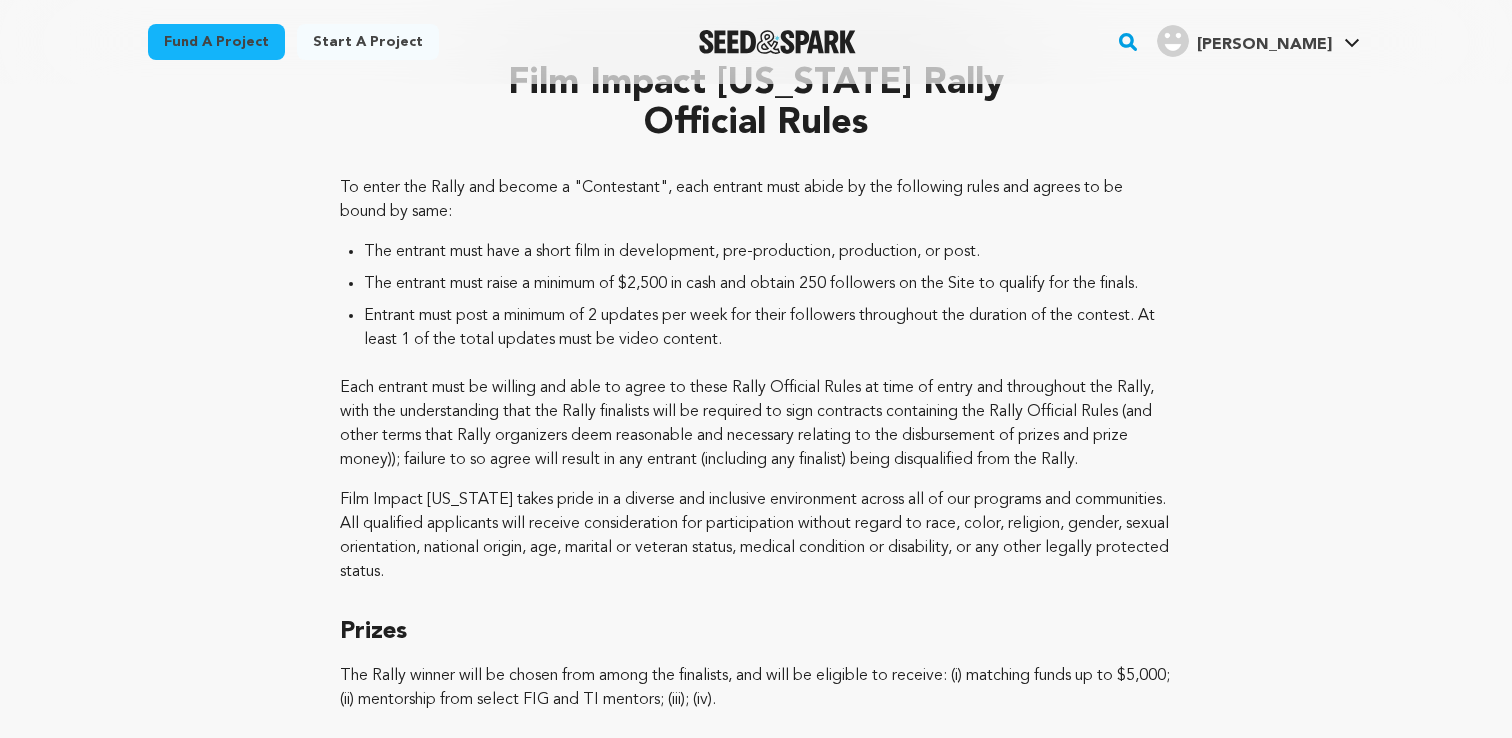 scroll, scrollTop: 0, scrollLeft: 0, axis: both 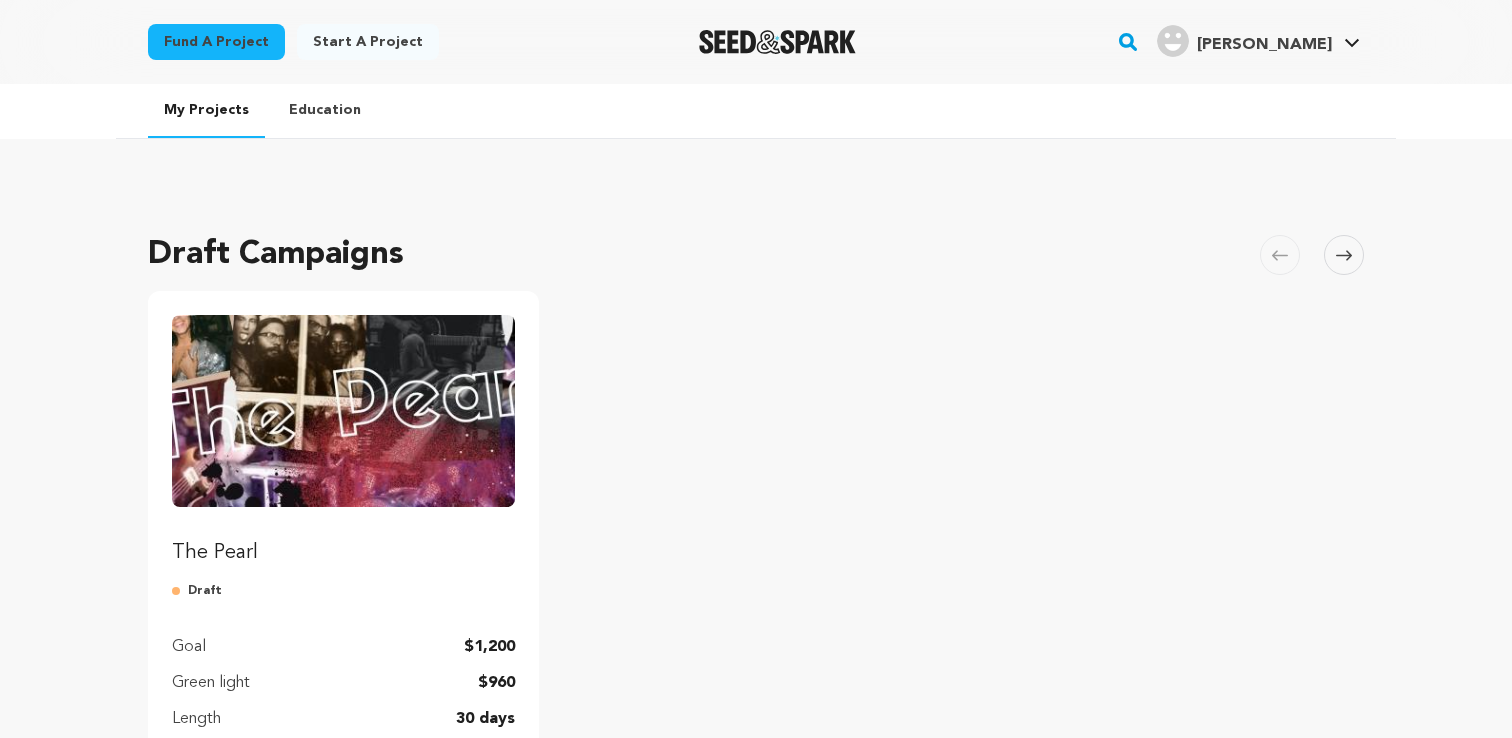 click on "My Projects" at bounding box center (206, 111) 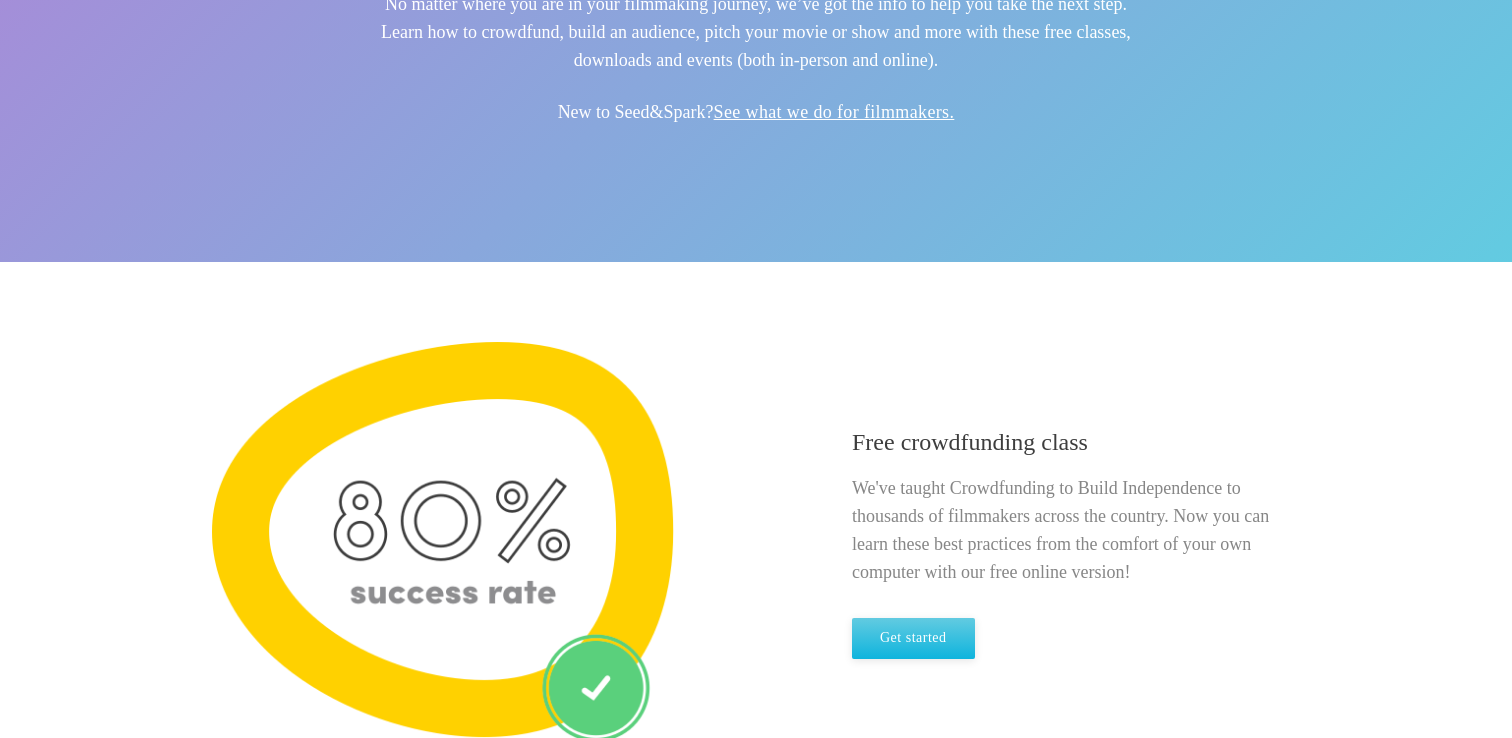 scroll, scrollTop: 0, scrollLeft: 0, axis: both 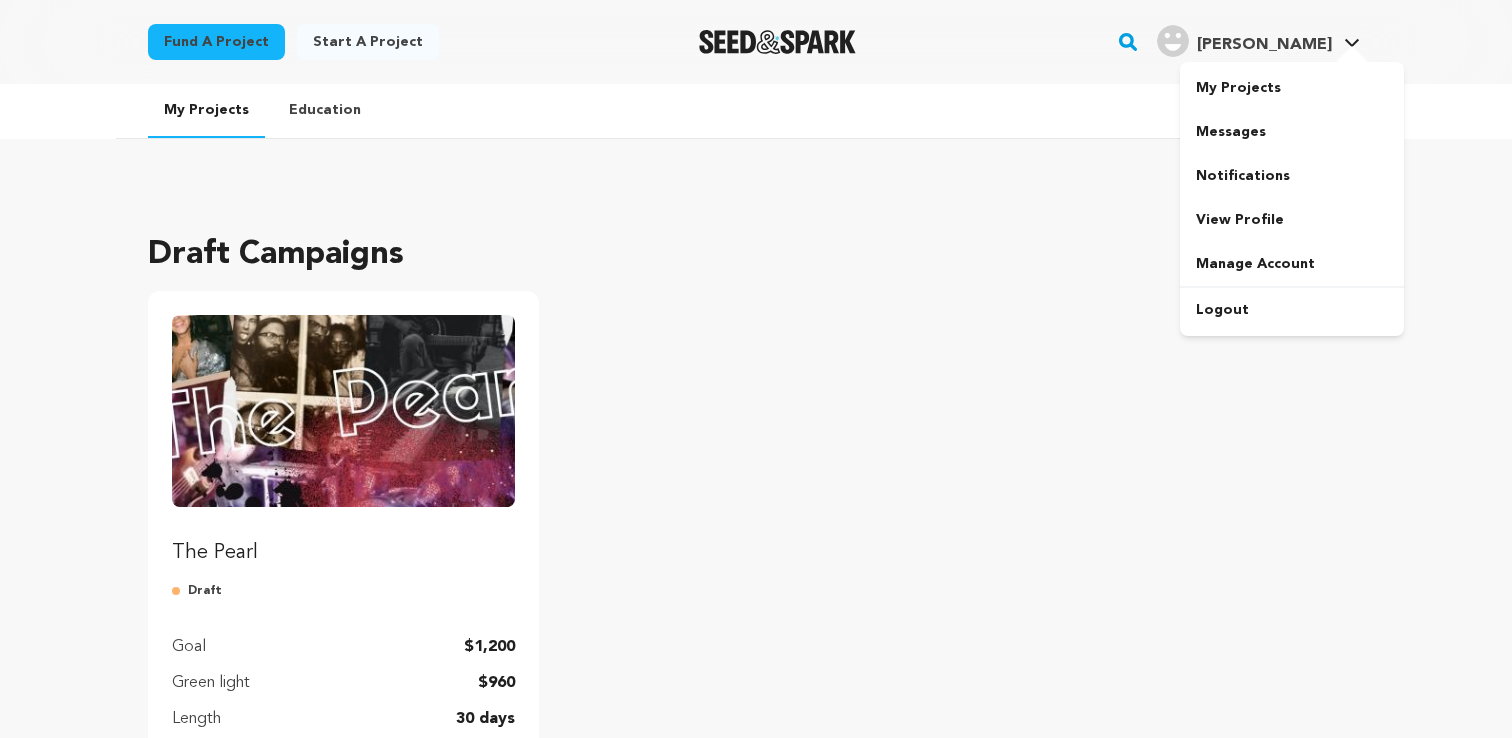 click on "[PERSON_NAME]" at bounding box center (1264, 45) 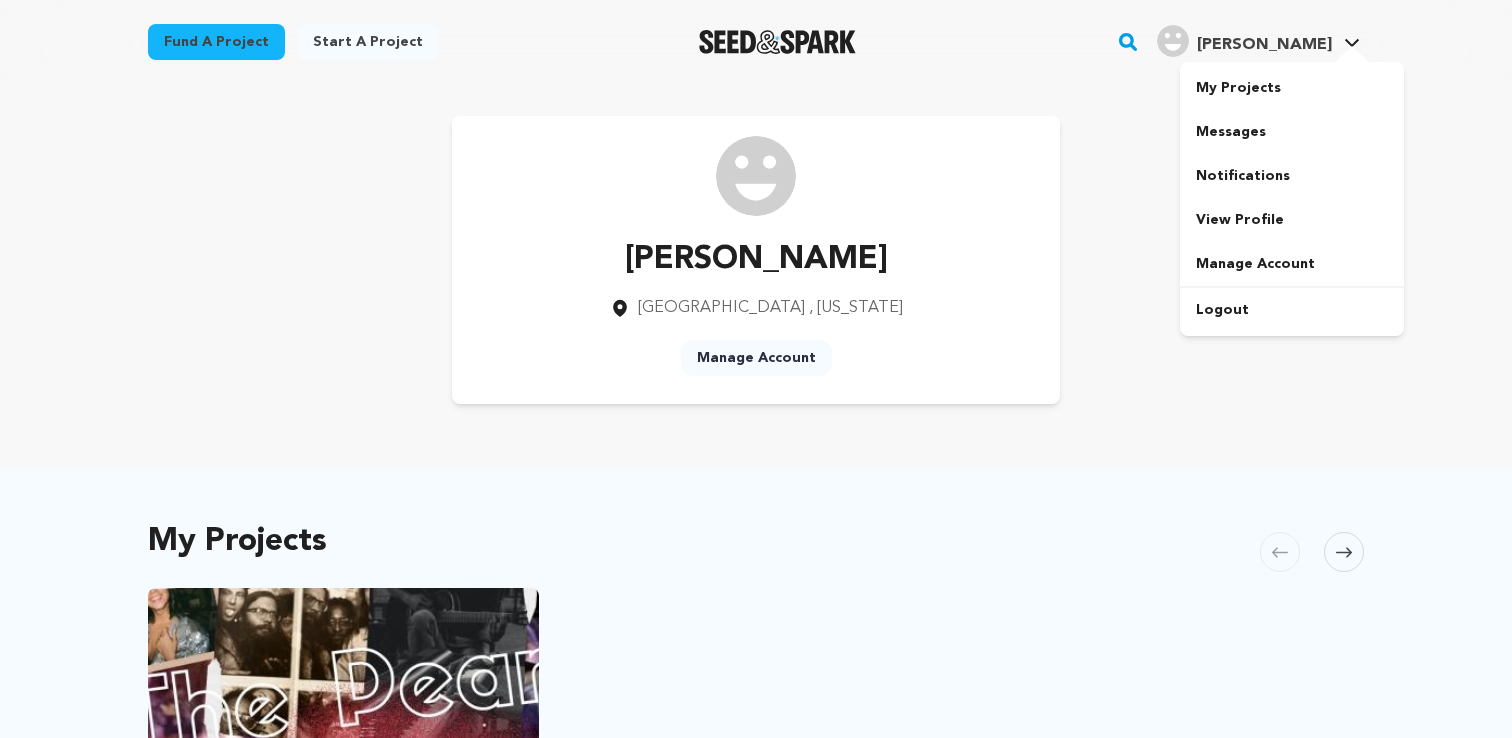 scroll, scrollTop: 0, scrollLeft: 0, axis: both 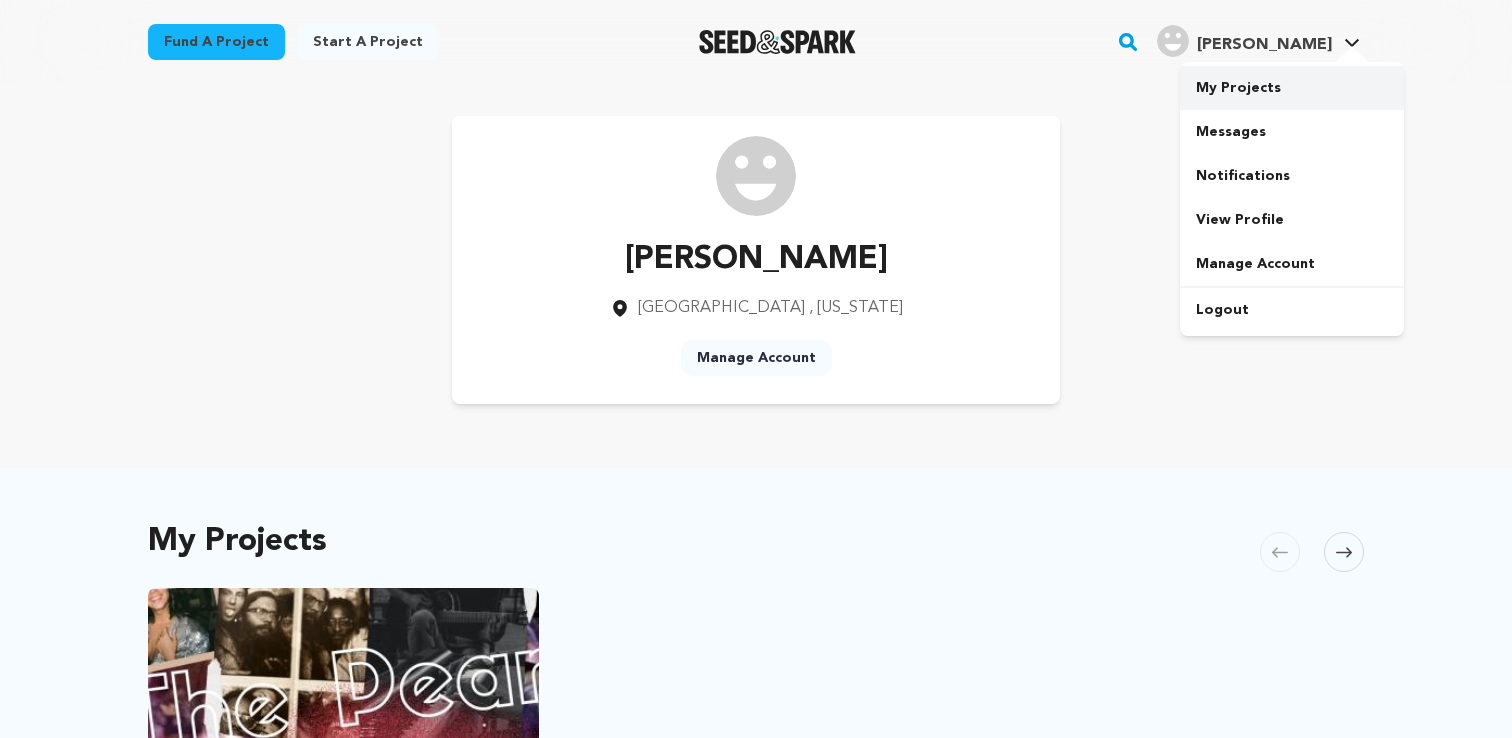 click on "My Projects" at bounding box center [1292, 88] 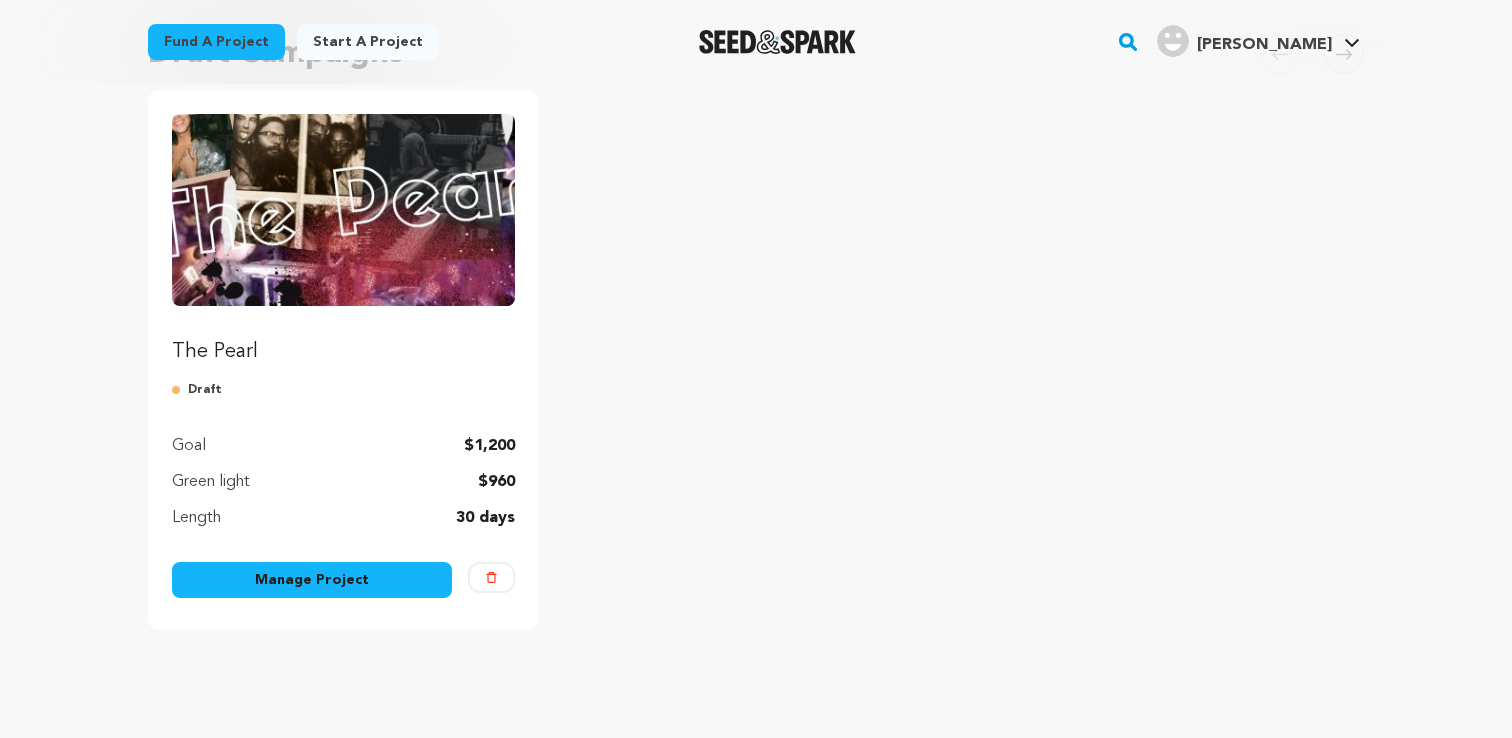 scroll, scrollTop: 195, scrollLeft: 0, axis: vertical 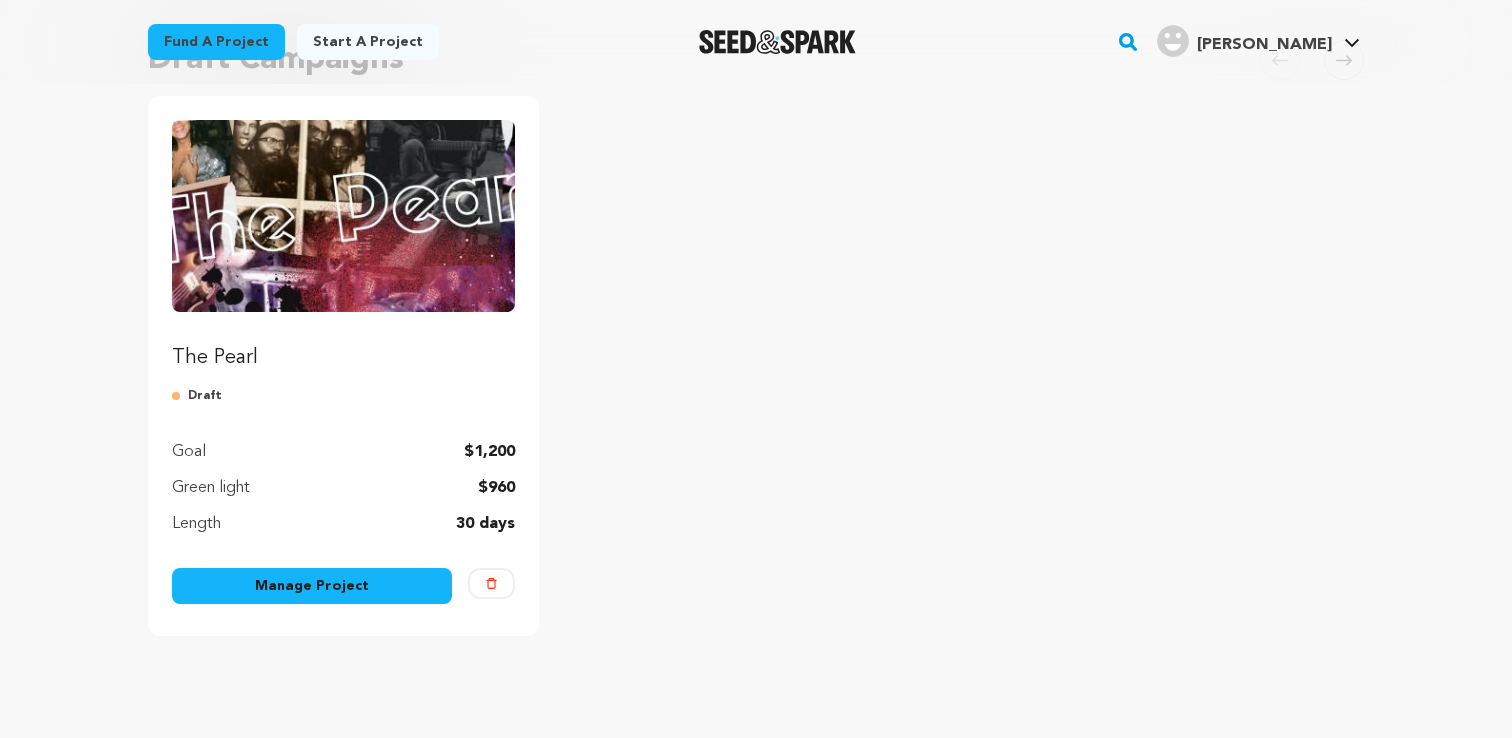 click at bounding box center (343, 216) 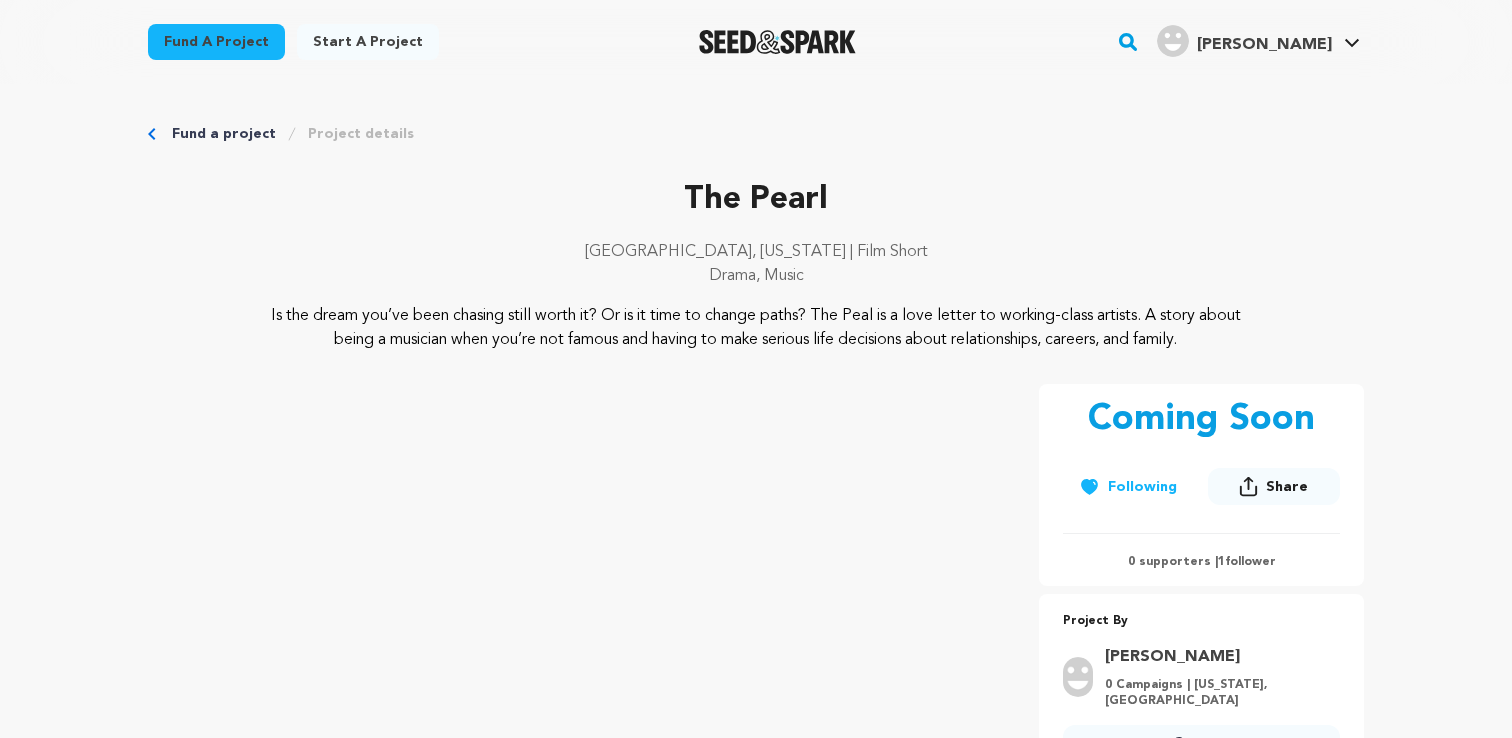 scroll, scrollTop: 0, scrollLeft: 0, axis: both 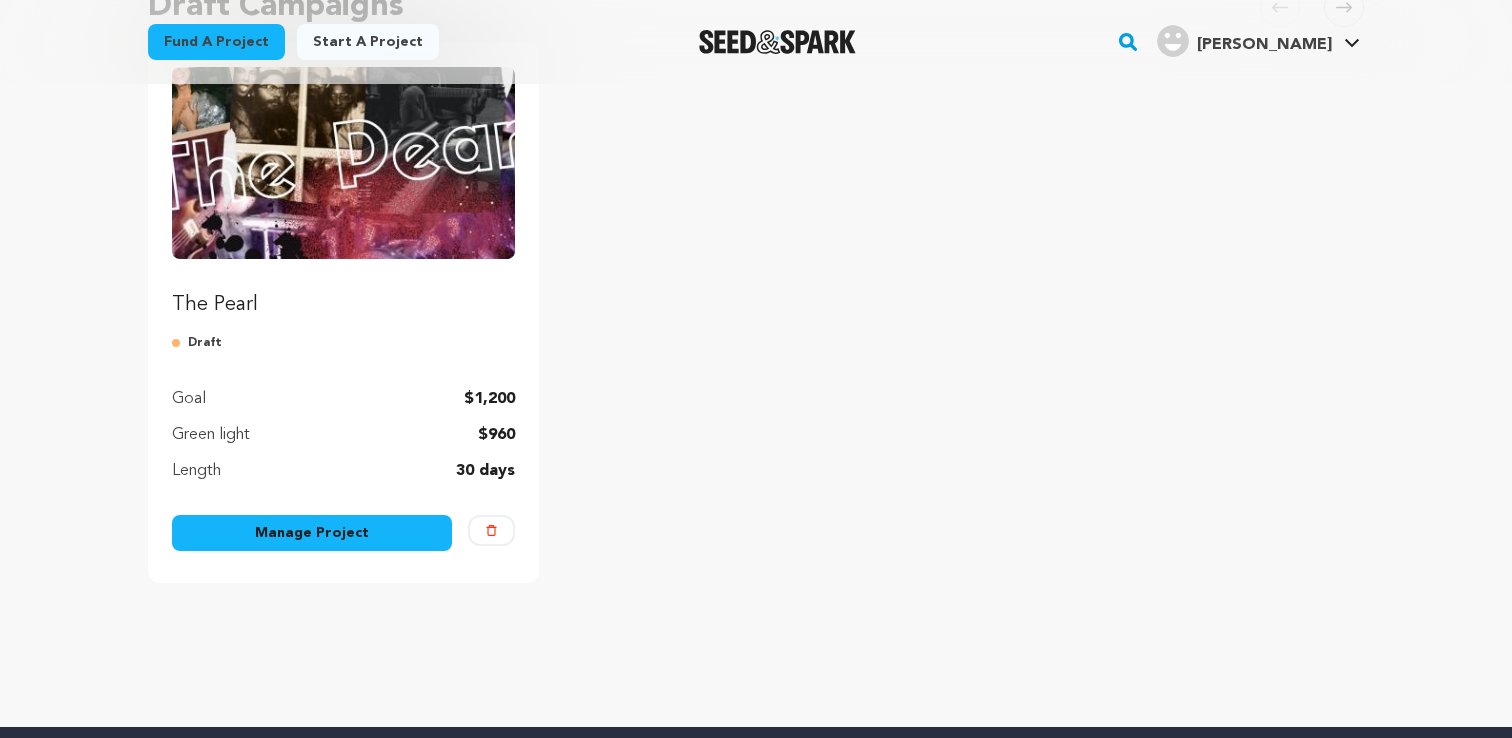 click on "Manage Project" at bounding box center [312, 533] 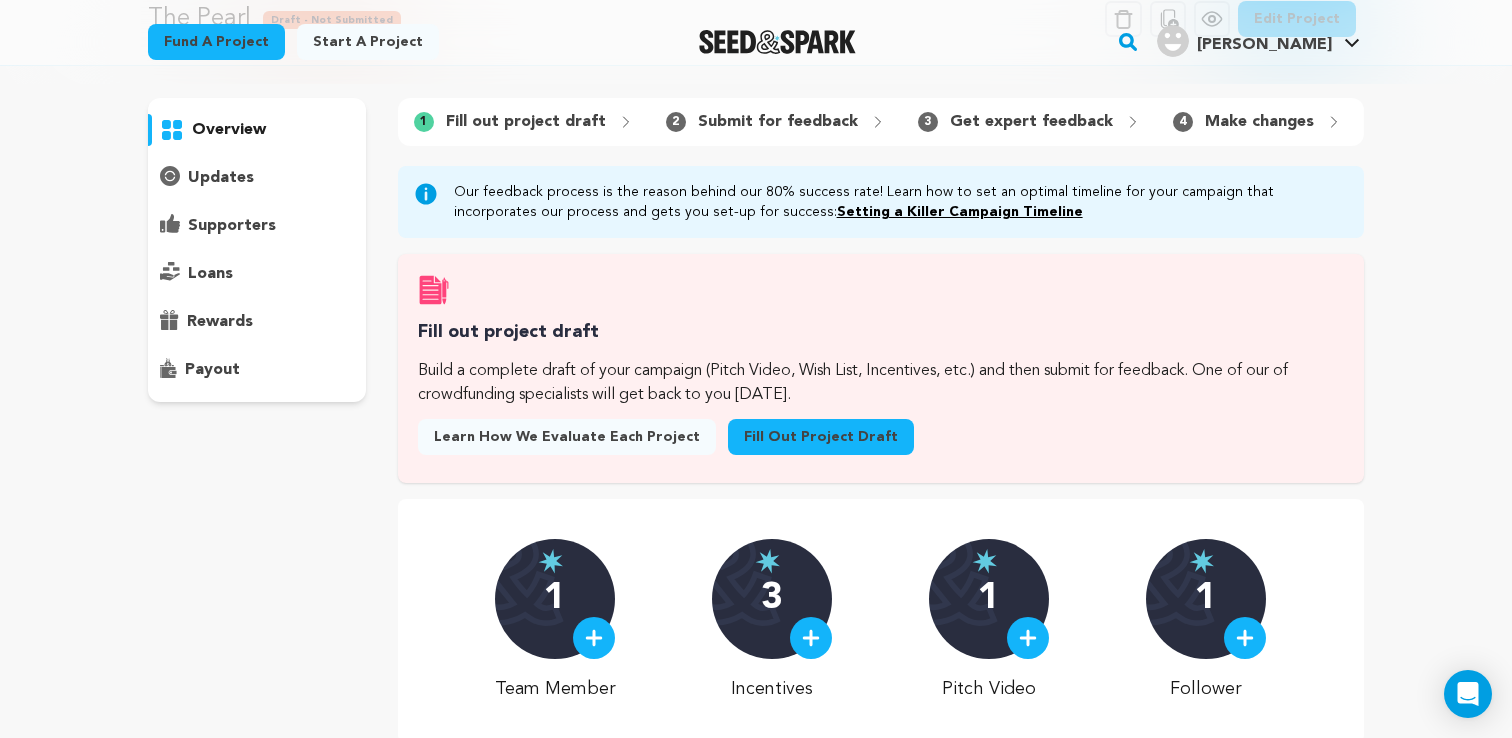 scroll, scrollTop: 102, scrollLeft: 0, axis: vertical 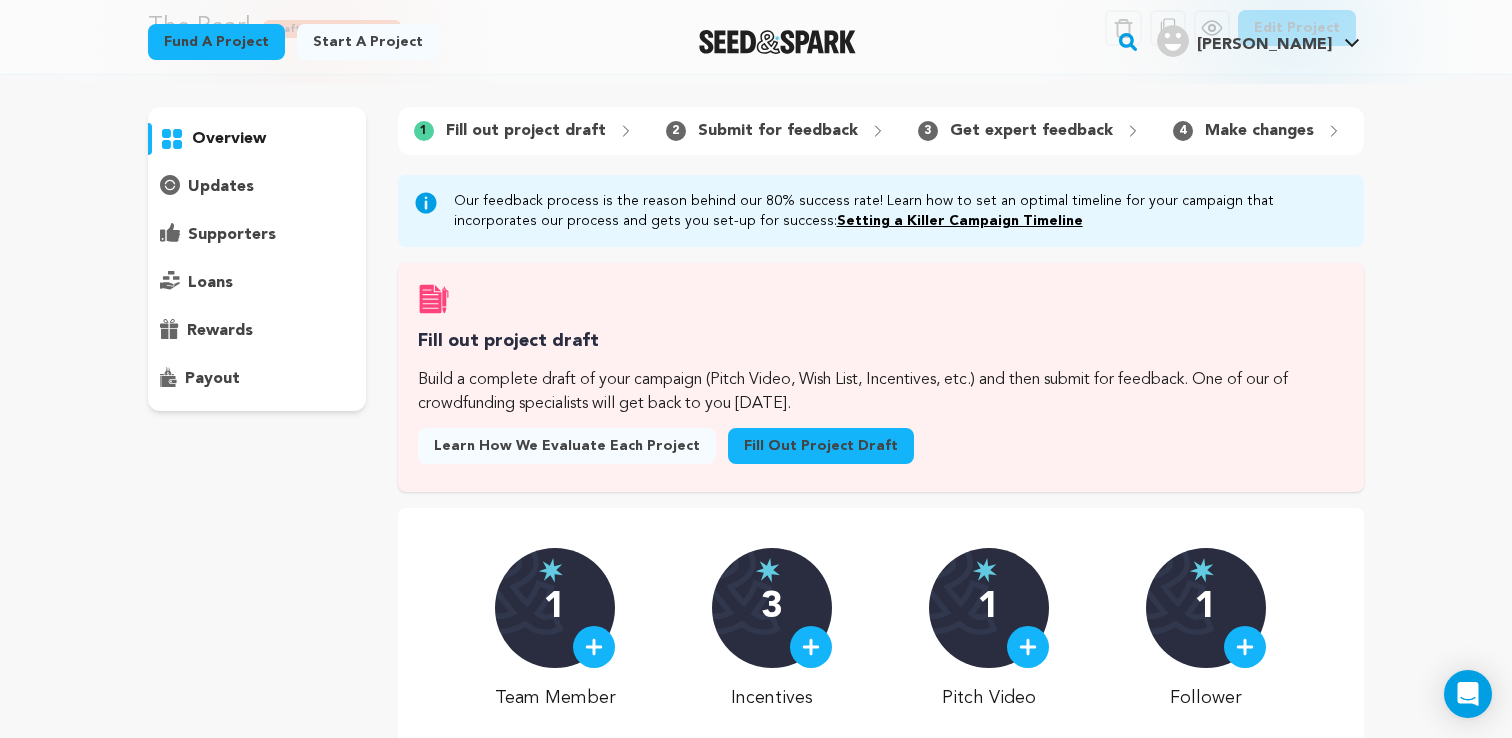 click on "updates" at bounding box center [257, 187] 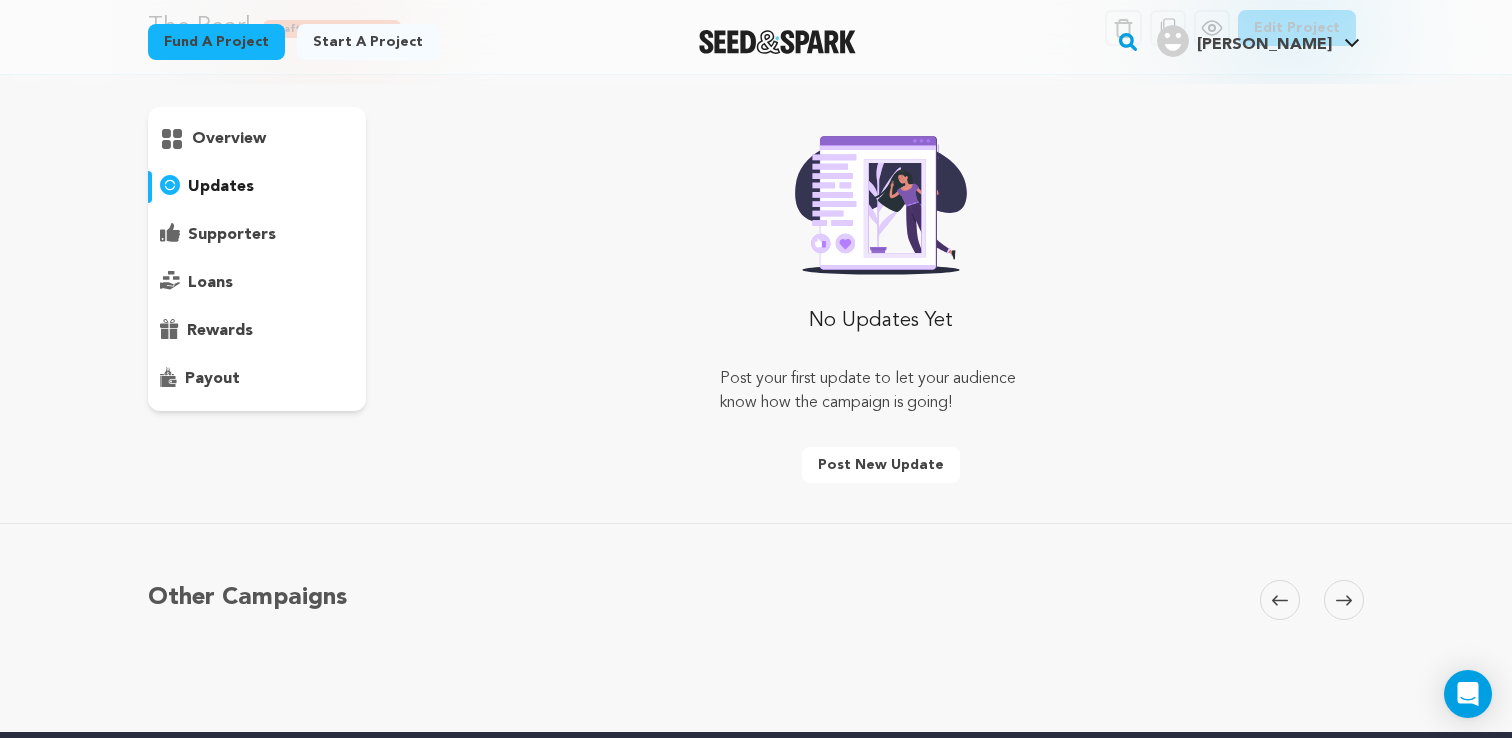 click on "supporters" at bounding box center (232, 235) 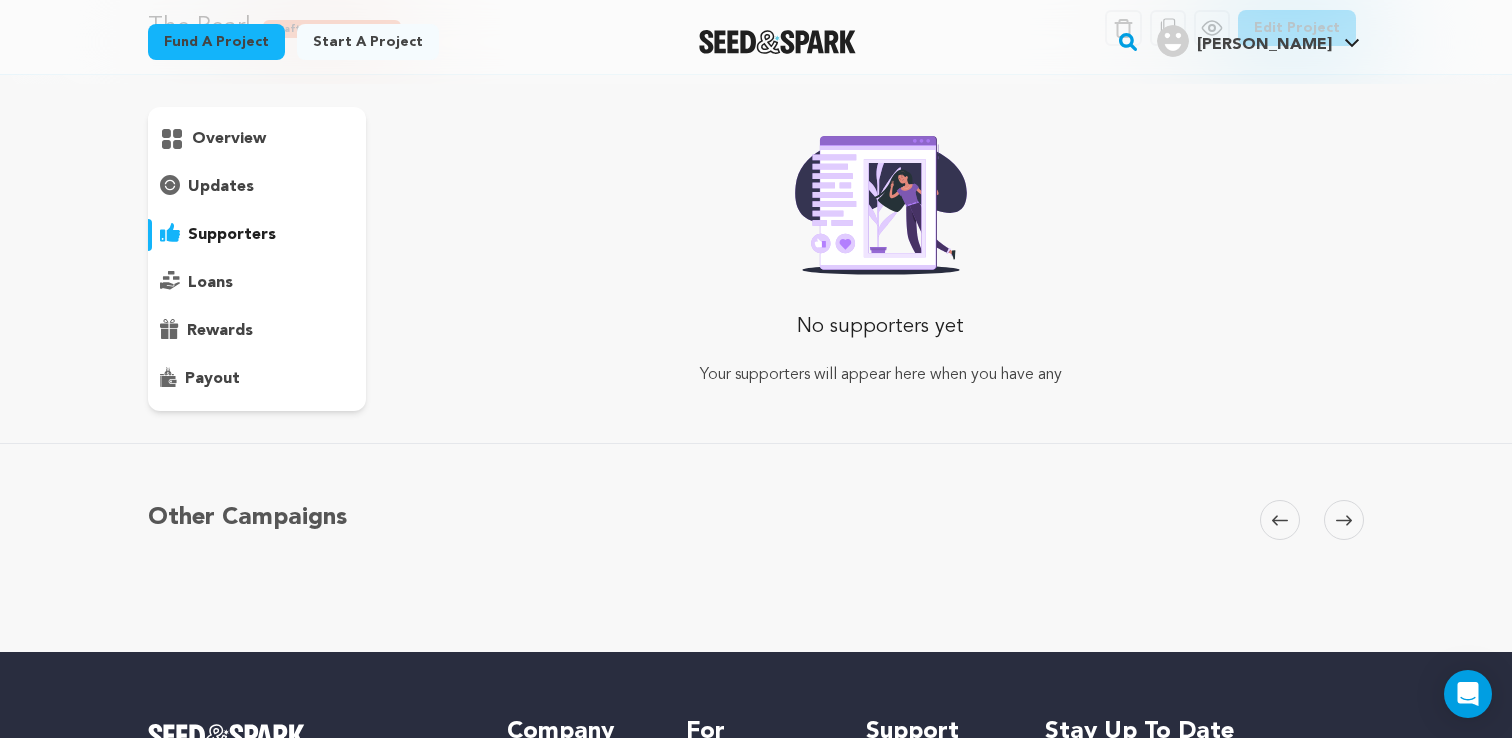 click on "loans" at bounding box center (210, 283) 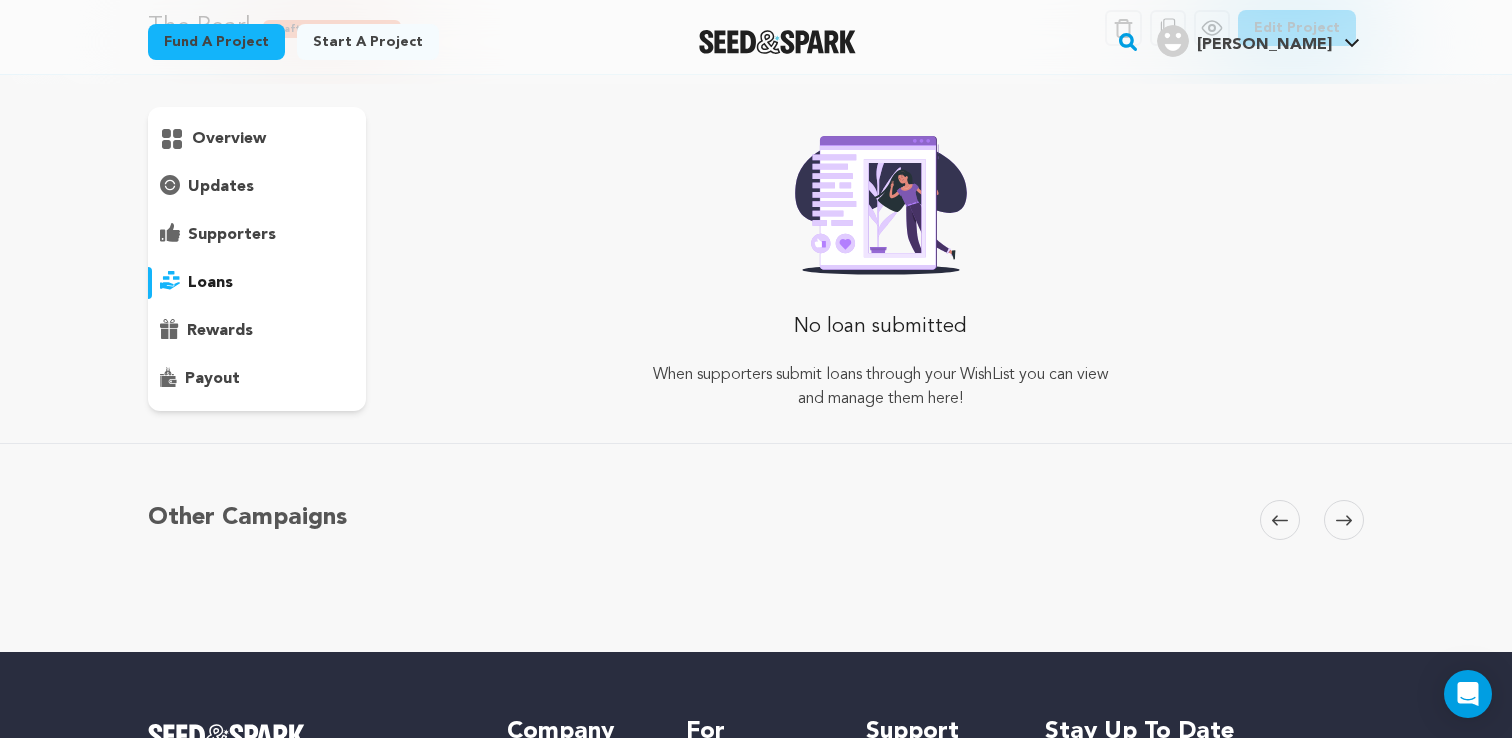 click on "overview" at bounding box center [257, 259] 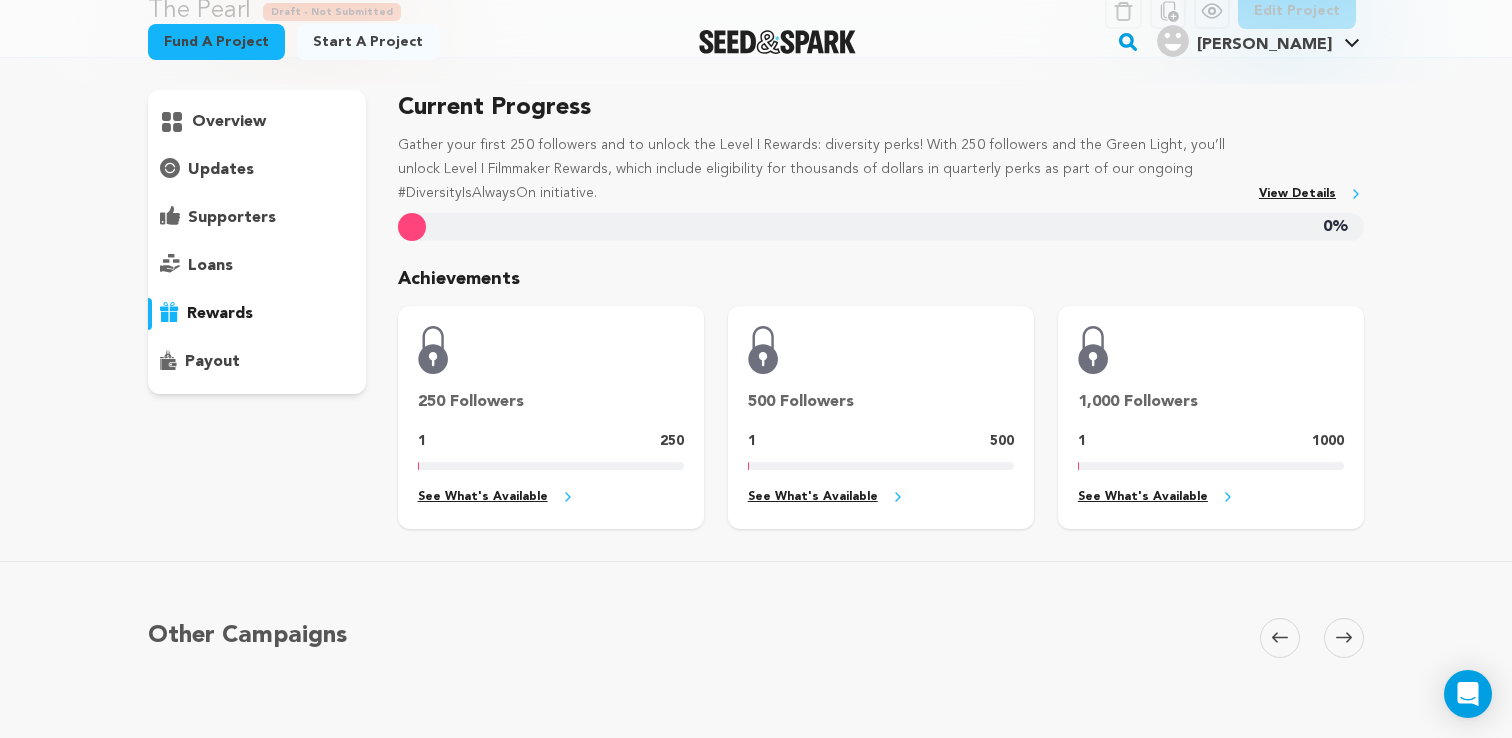 scroll, scrollTop: 113, scrollLeft: 0, axis: vertical 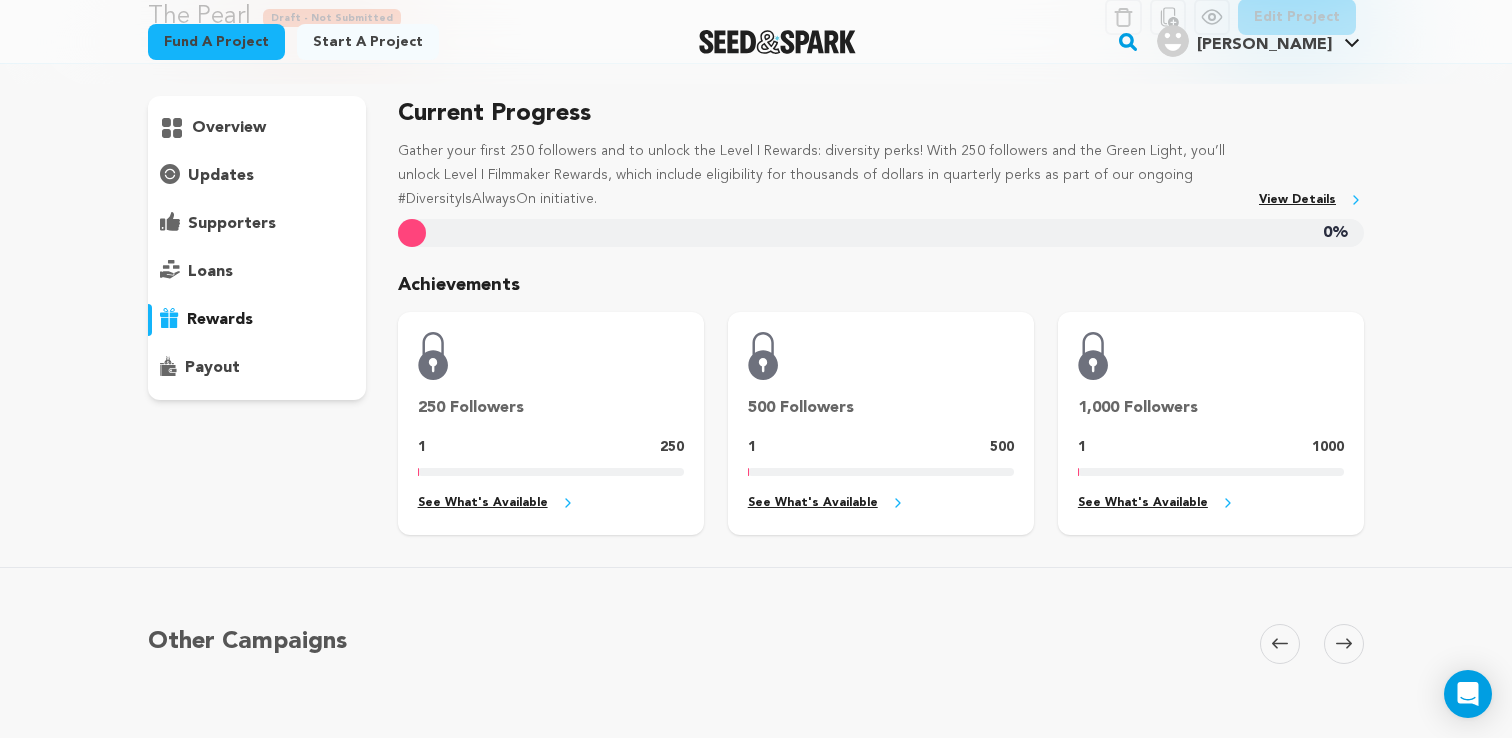 click on "overview" at bounding box center [229, 128] 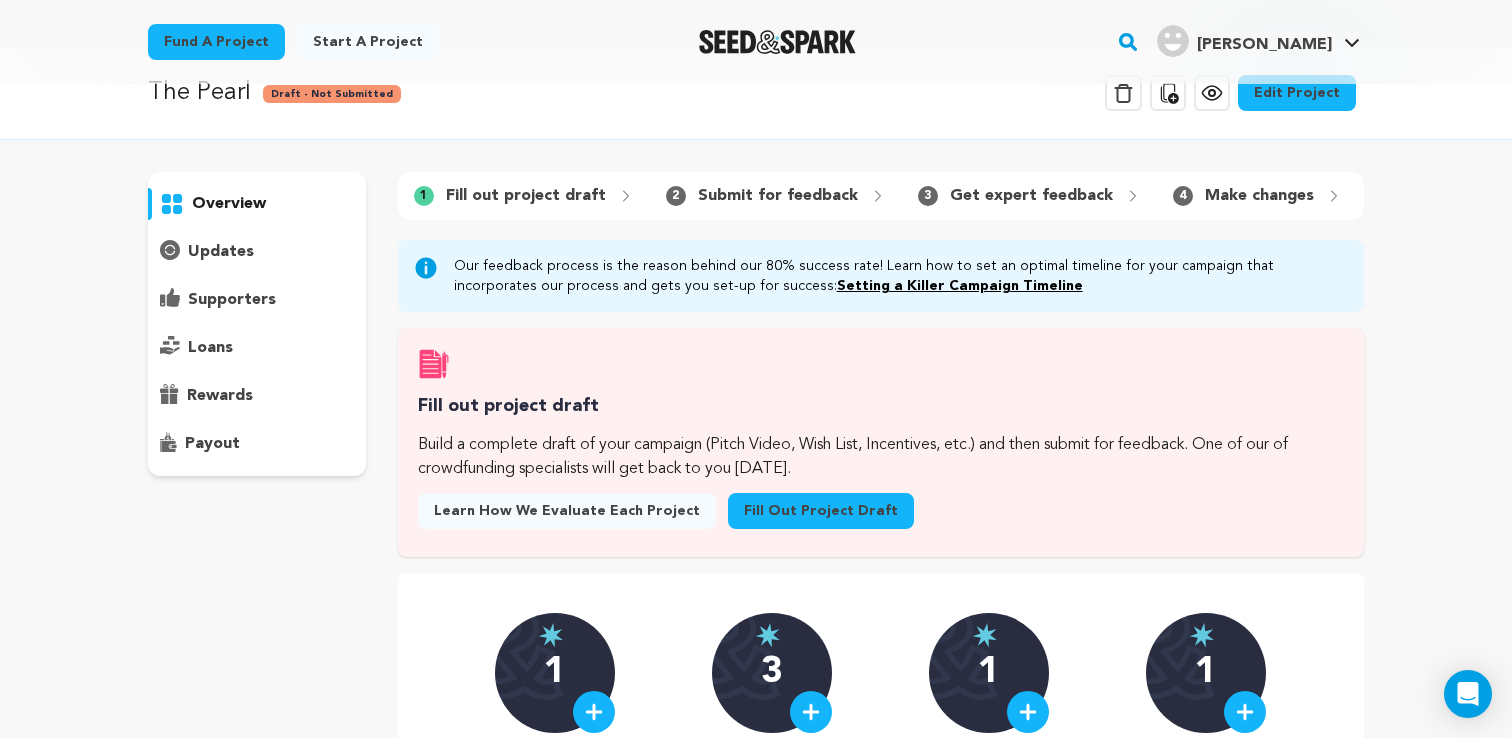 scroll, scrollTop: 0, scrollLeft: 0, axis: both 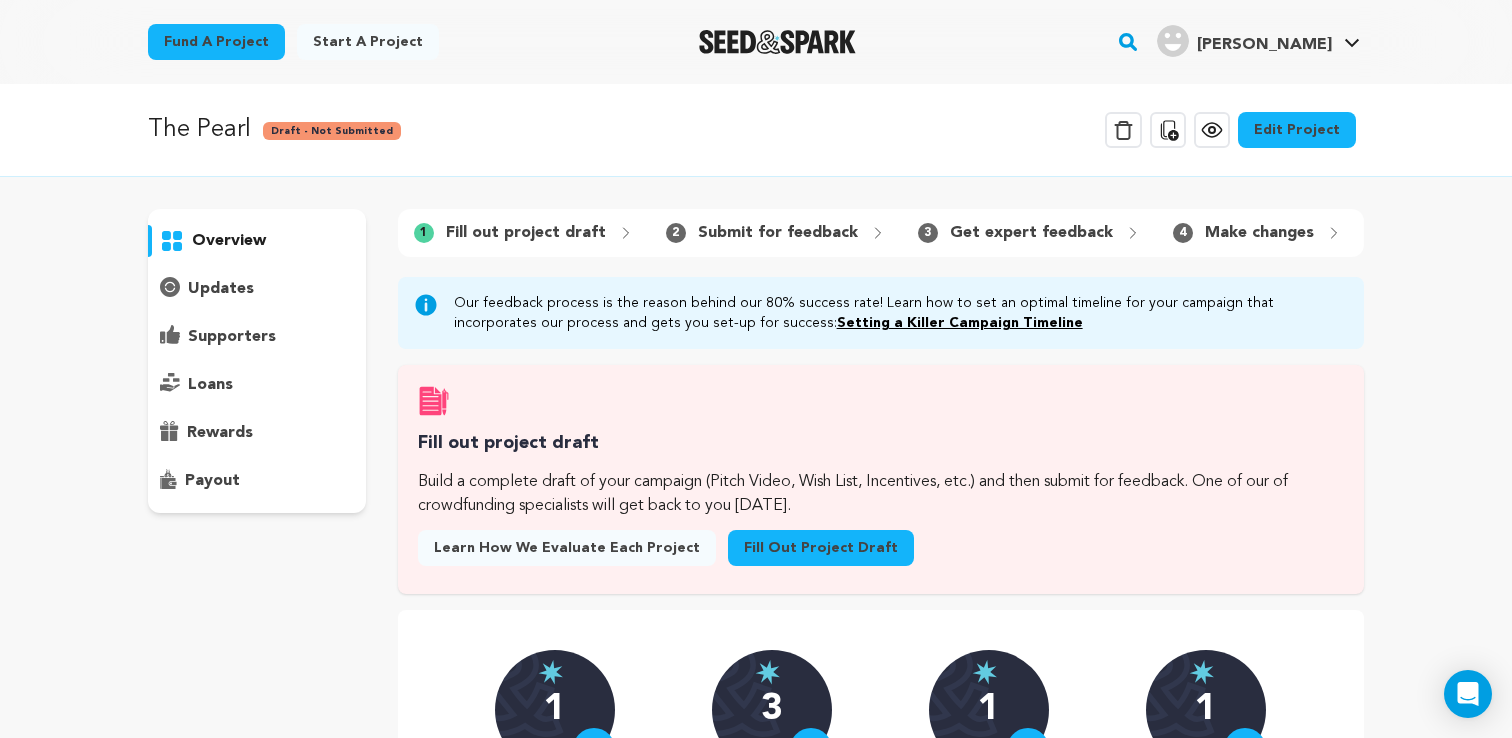 click on "overview" at bounding box center [229, 241] 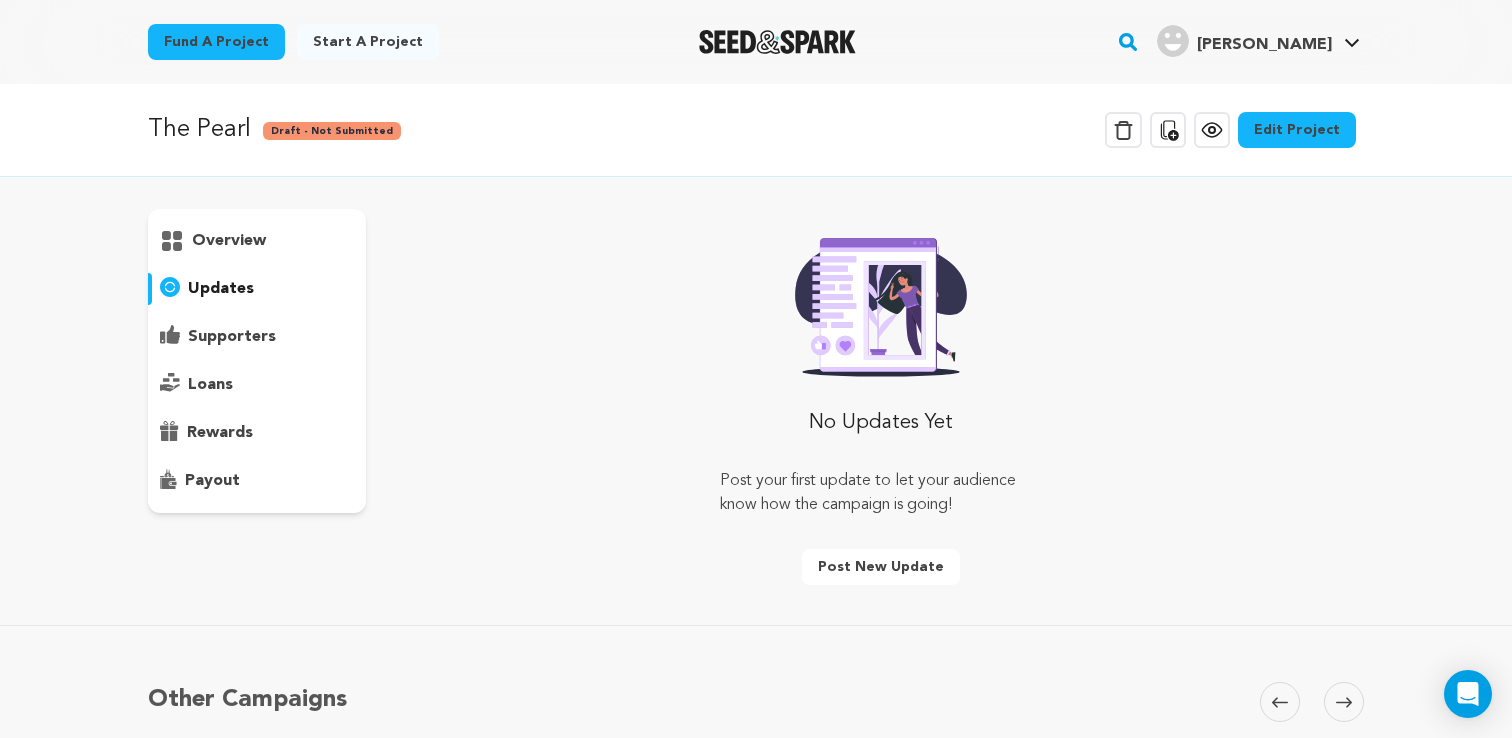 click on "supporters" at bounding box center (232, 337) 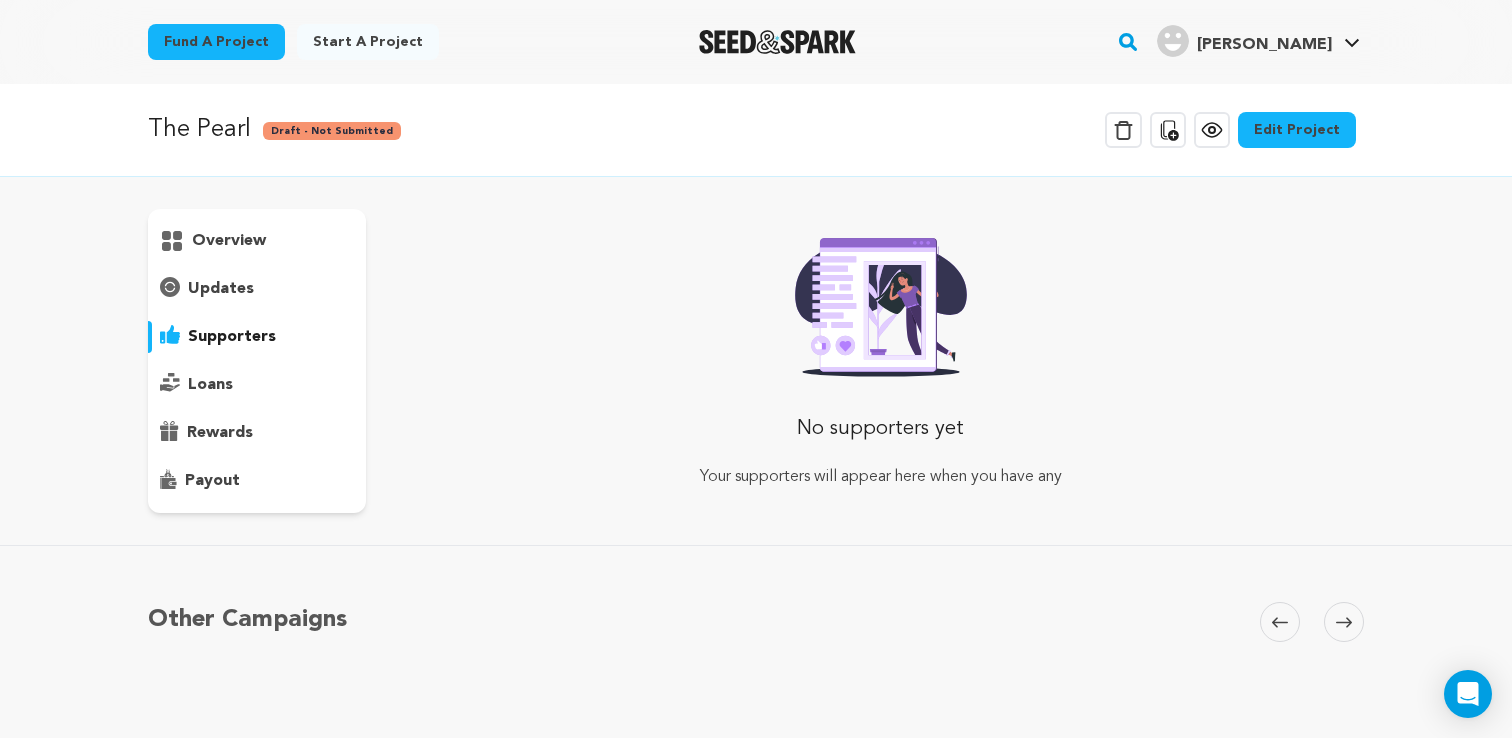 click on "loans" at bounding box center [257, 385] 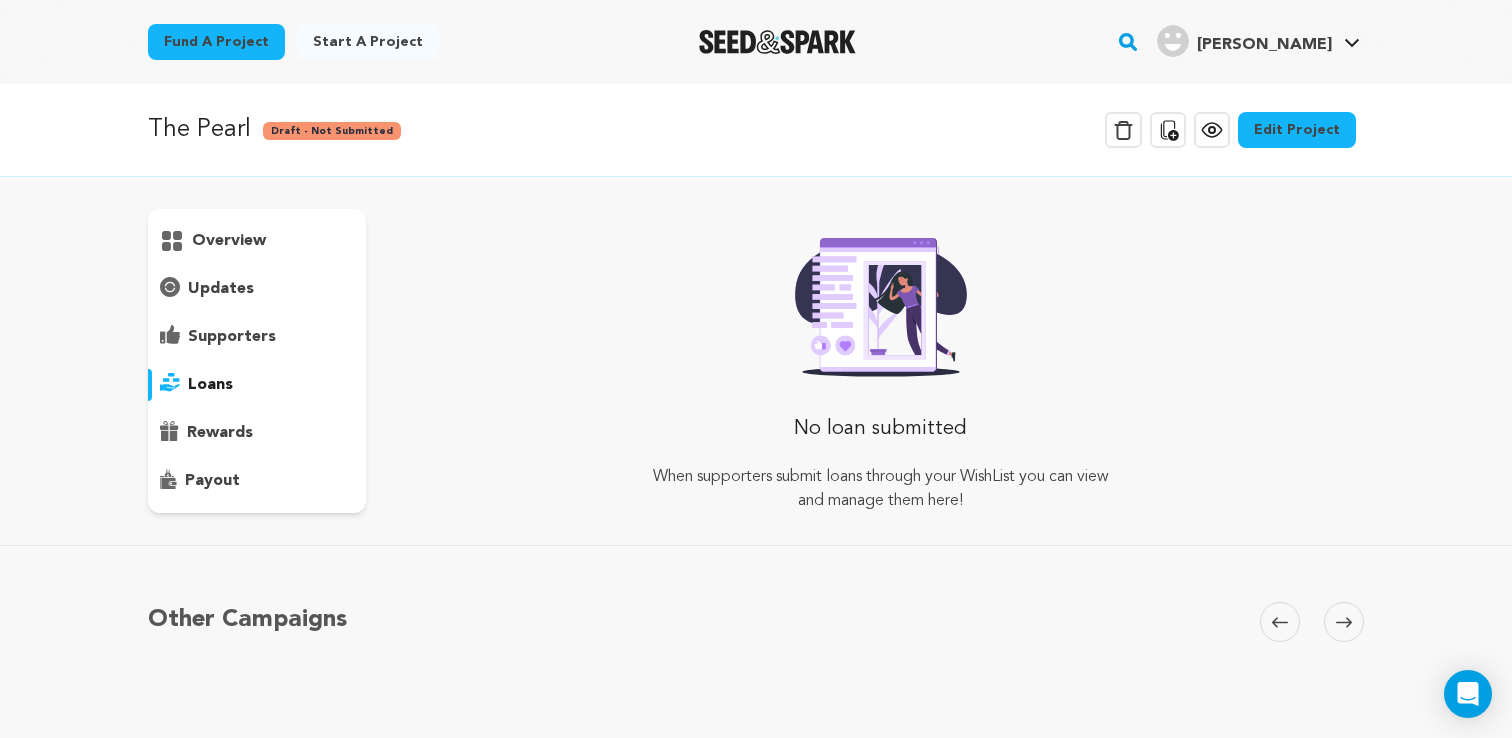 click on "overview" at bounding box center [229, 241] 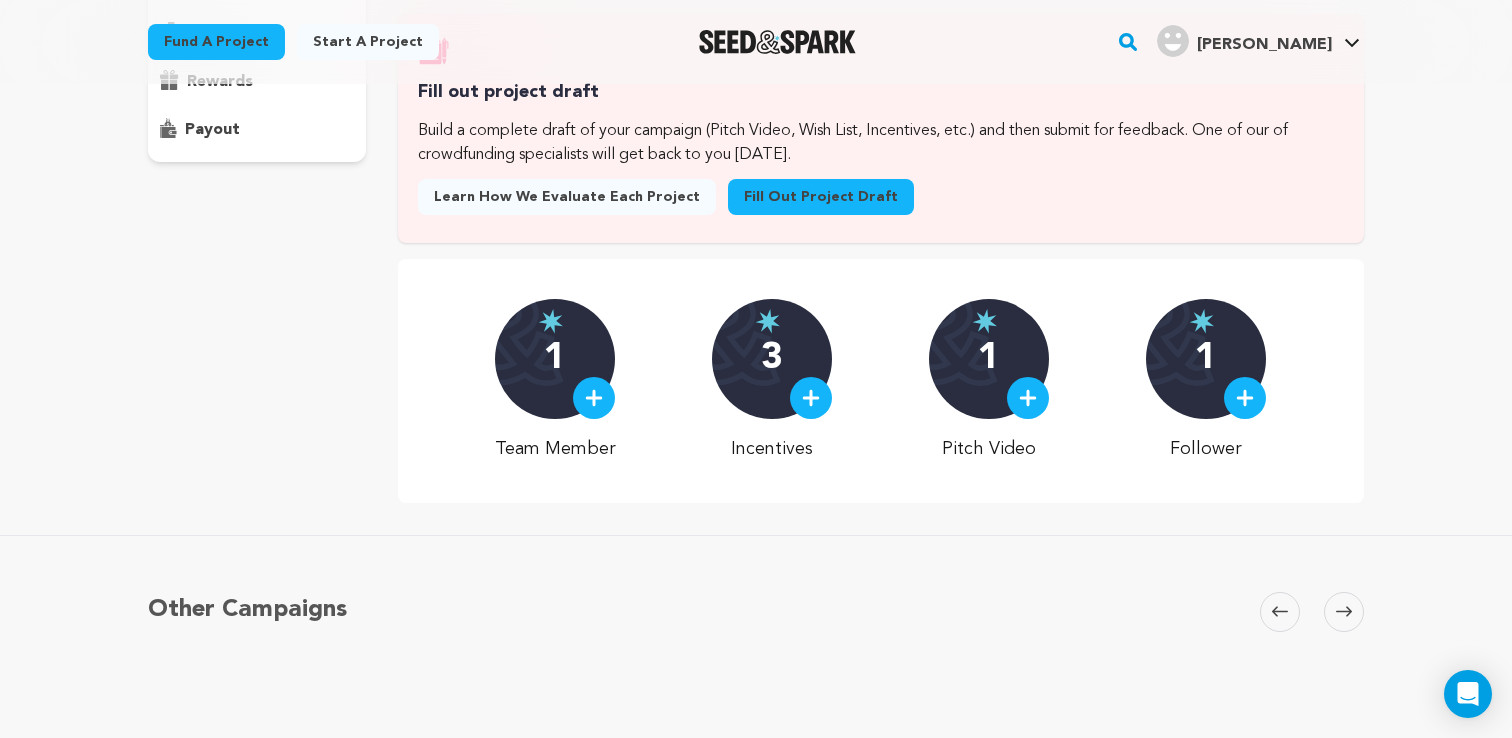 scroll, scrollTop: 0, scrollLeft: 0, axis: both 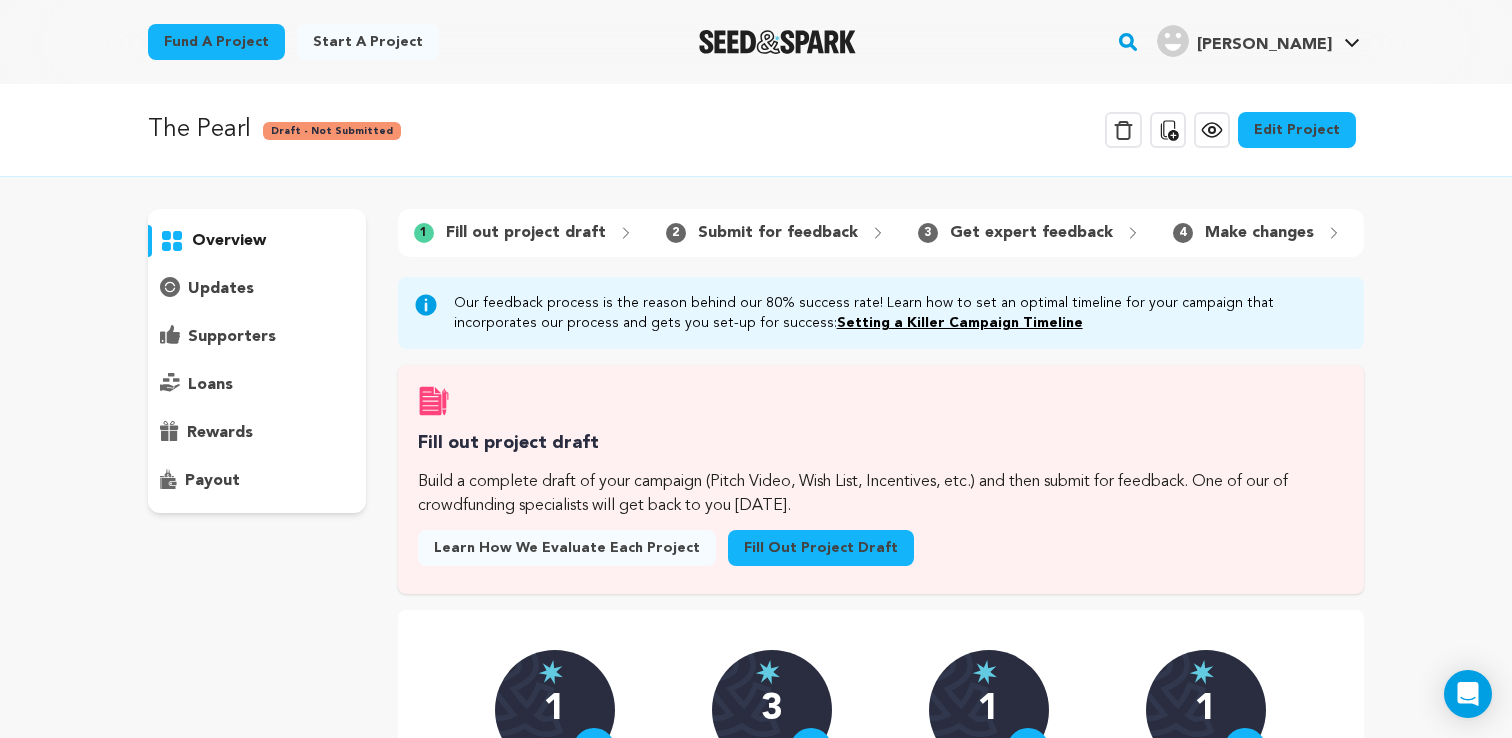 click on "Submit for feedback" at bounding box center (778, 233) 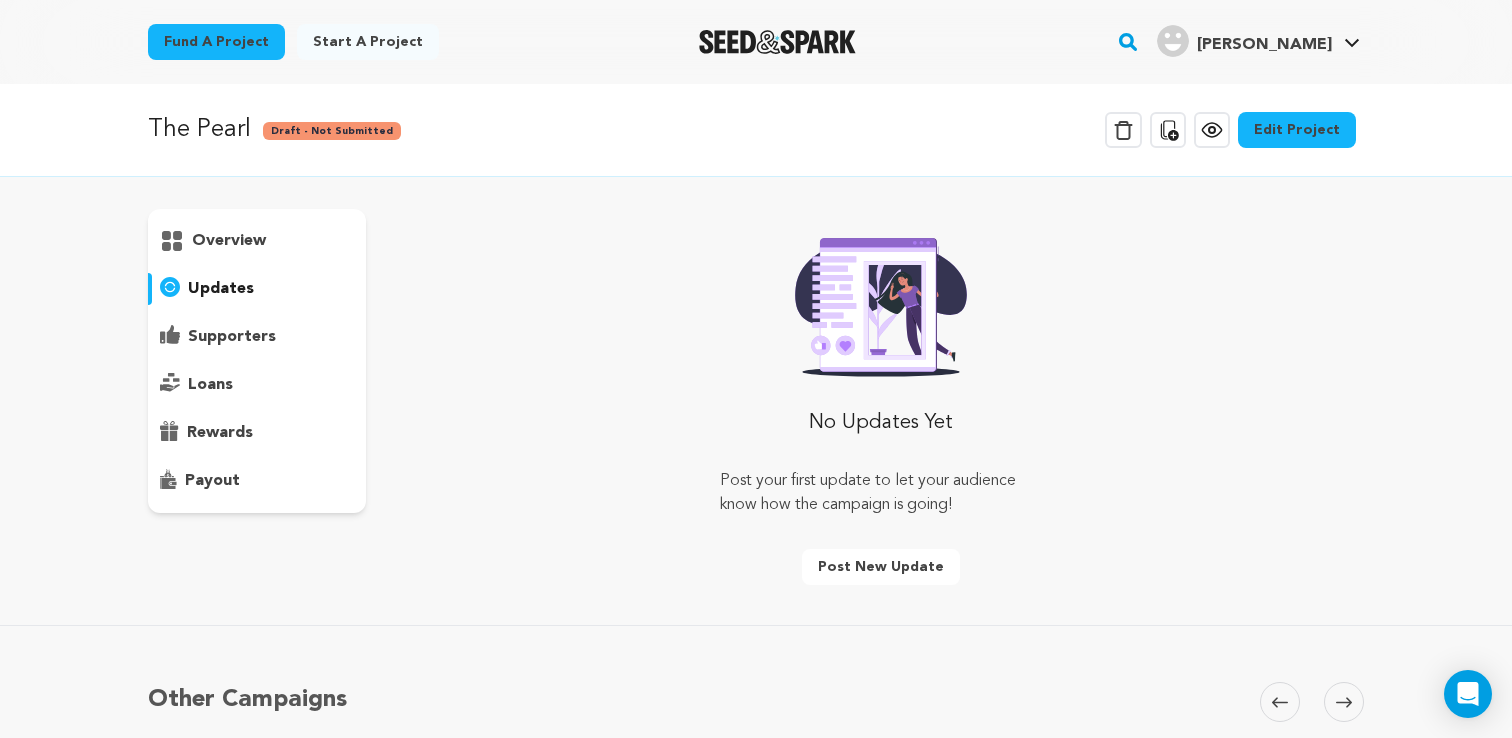 click on "supporters" at bounding box center [232, 337] 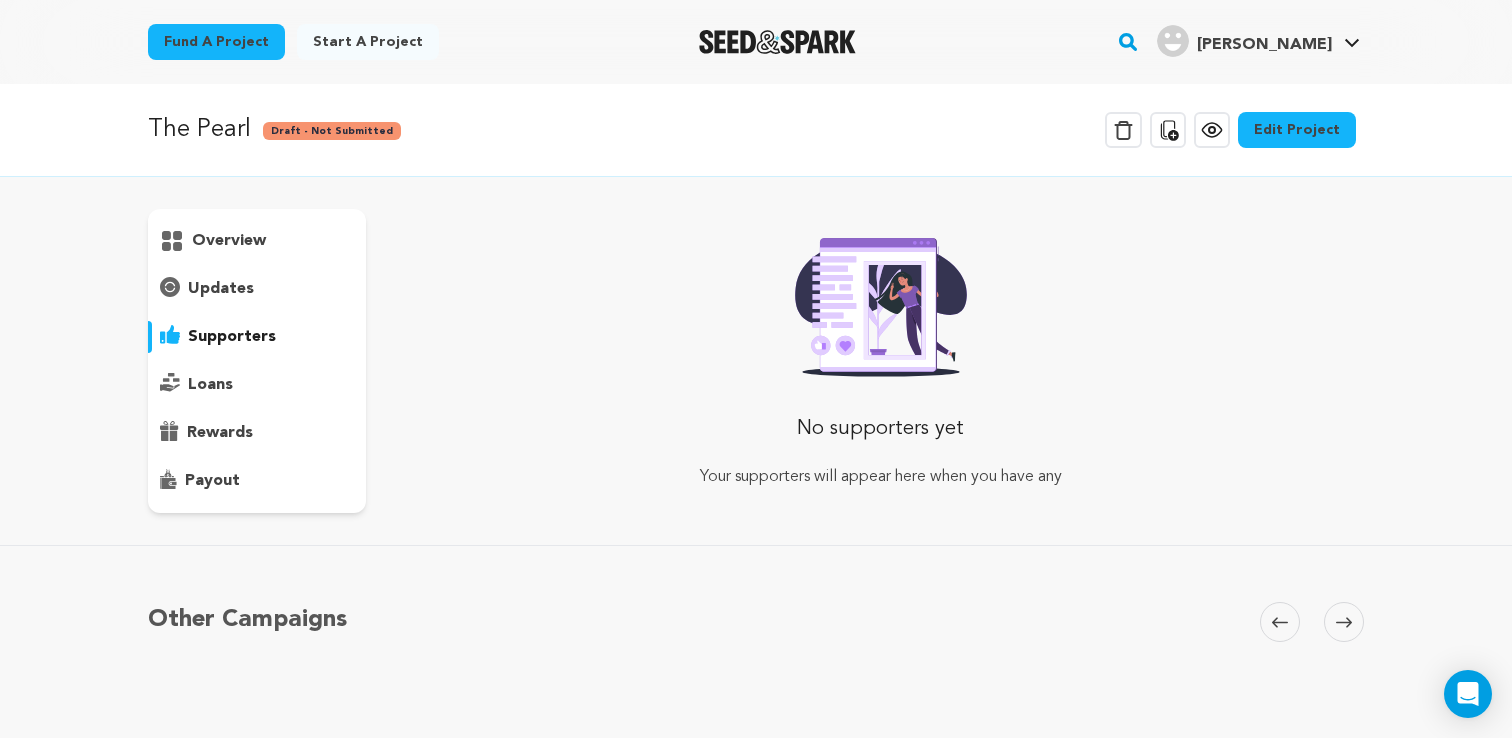 click on "loans" at bounding box center (210, 385) 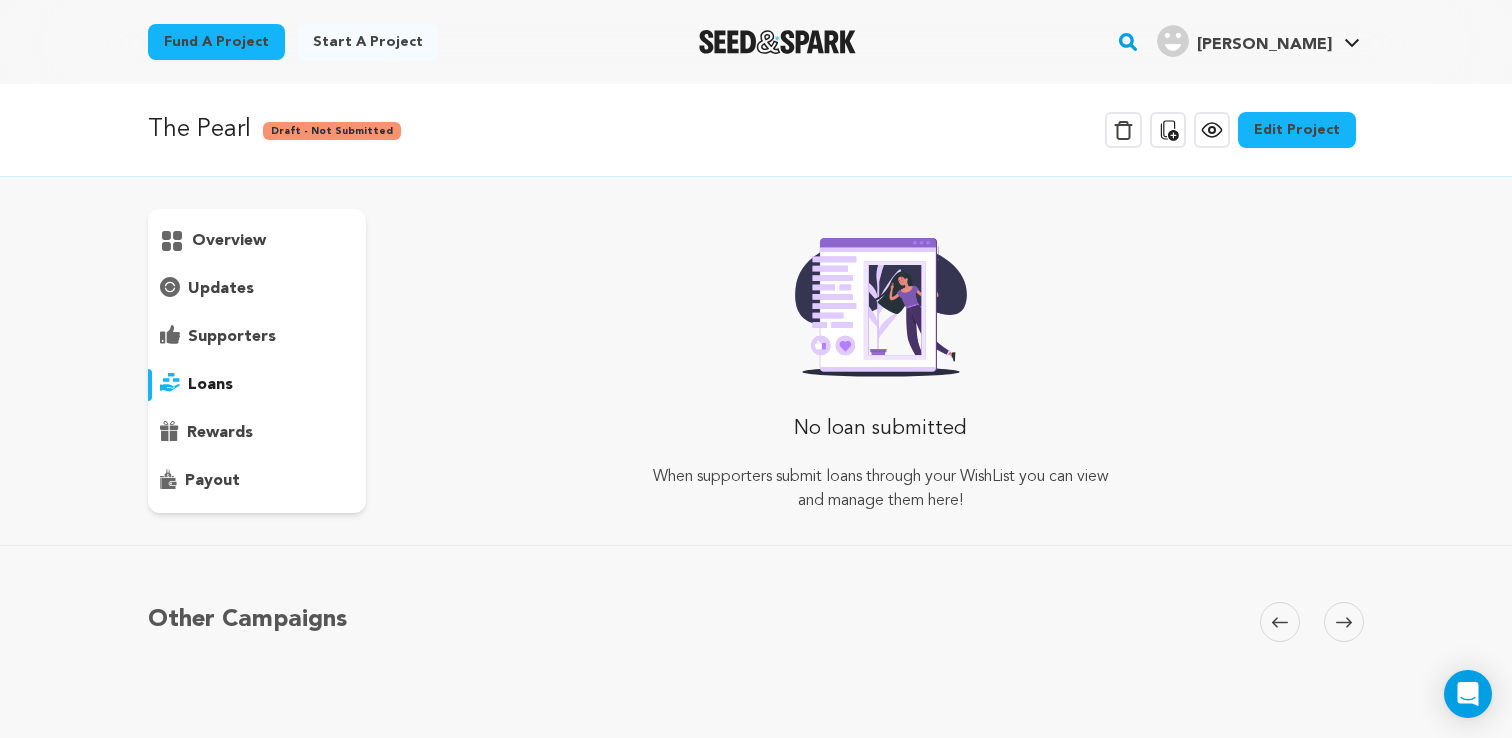 click on "rewards" at bounding box center (220, 433) 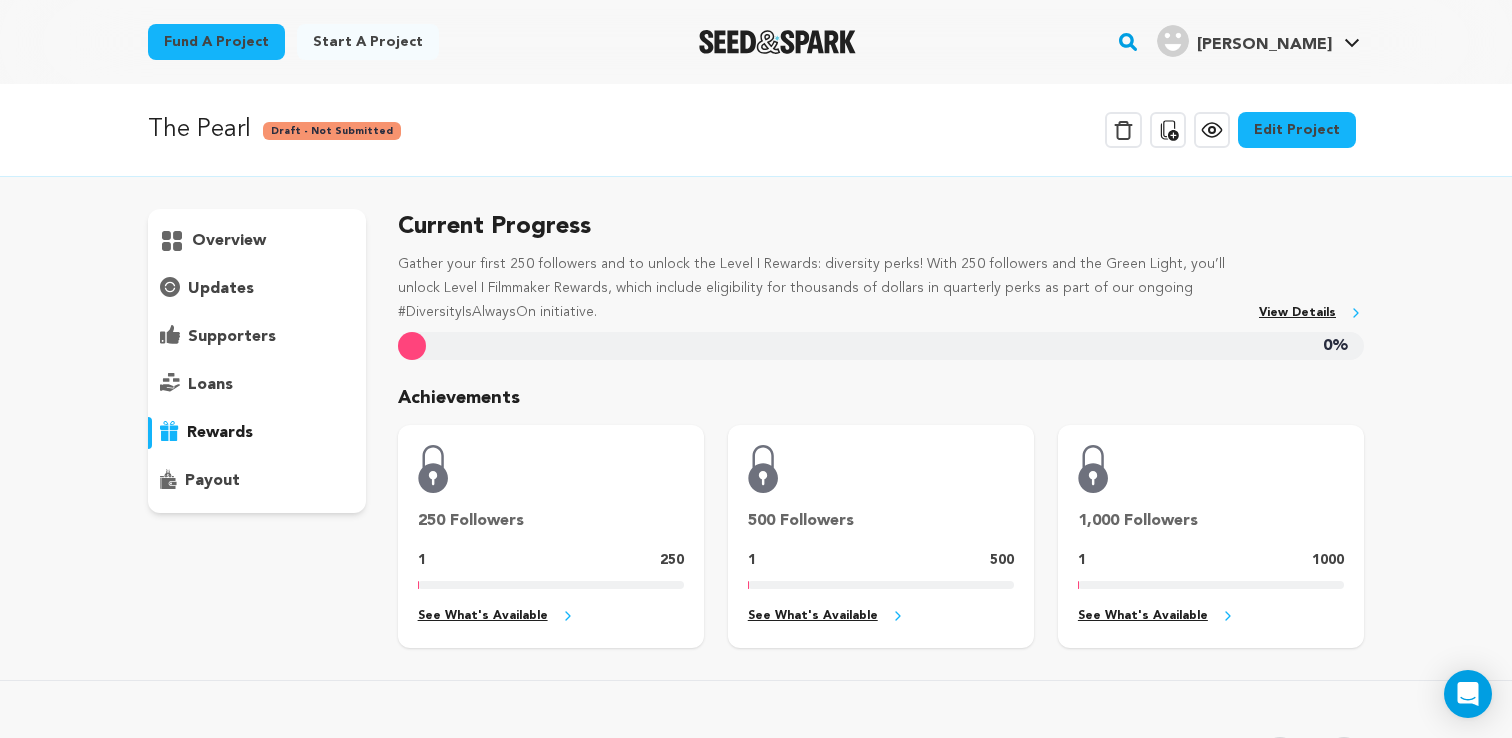 click on "payout" at bounding box center (212, 481) 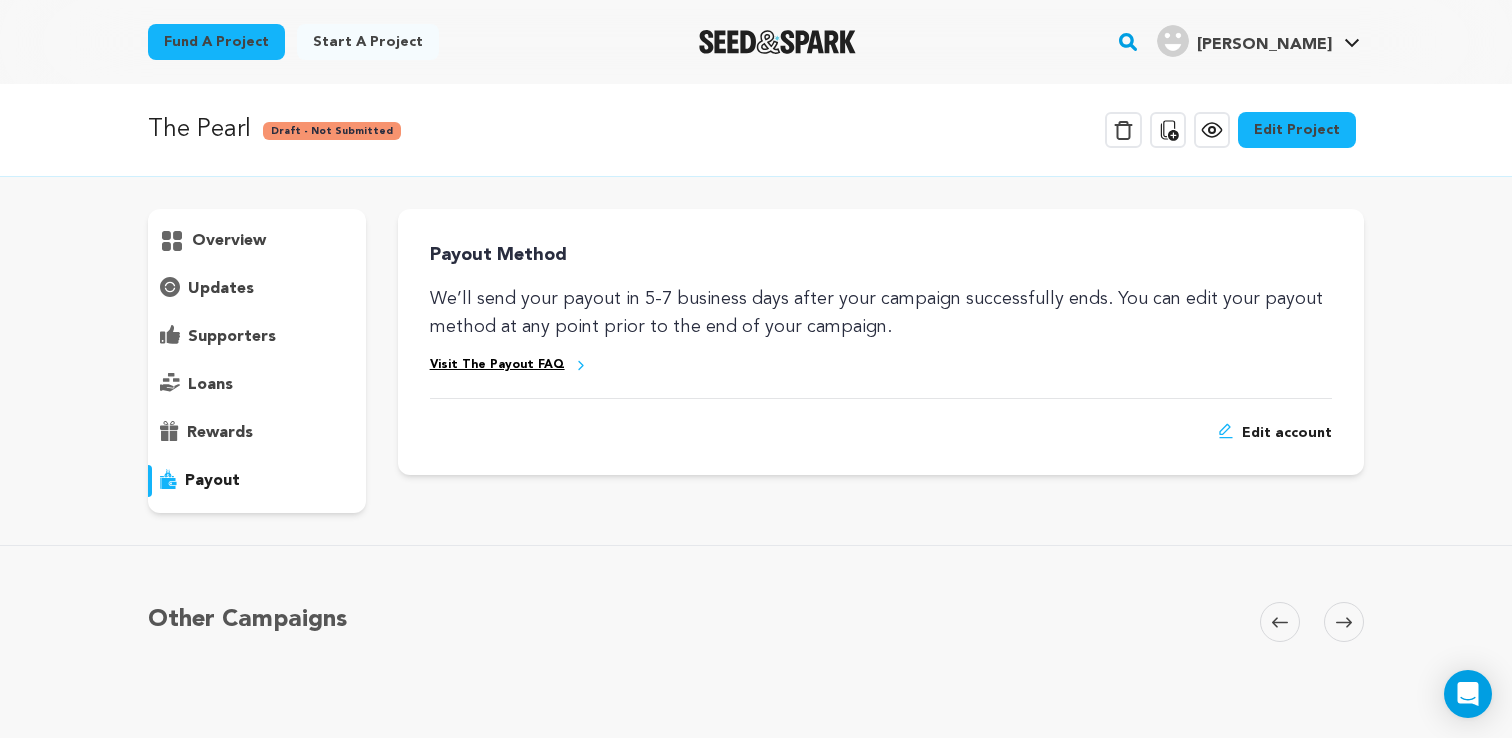 click on "overview" at bounding box center [229, 241] 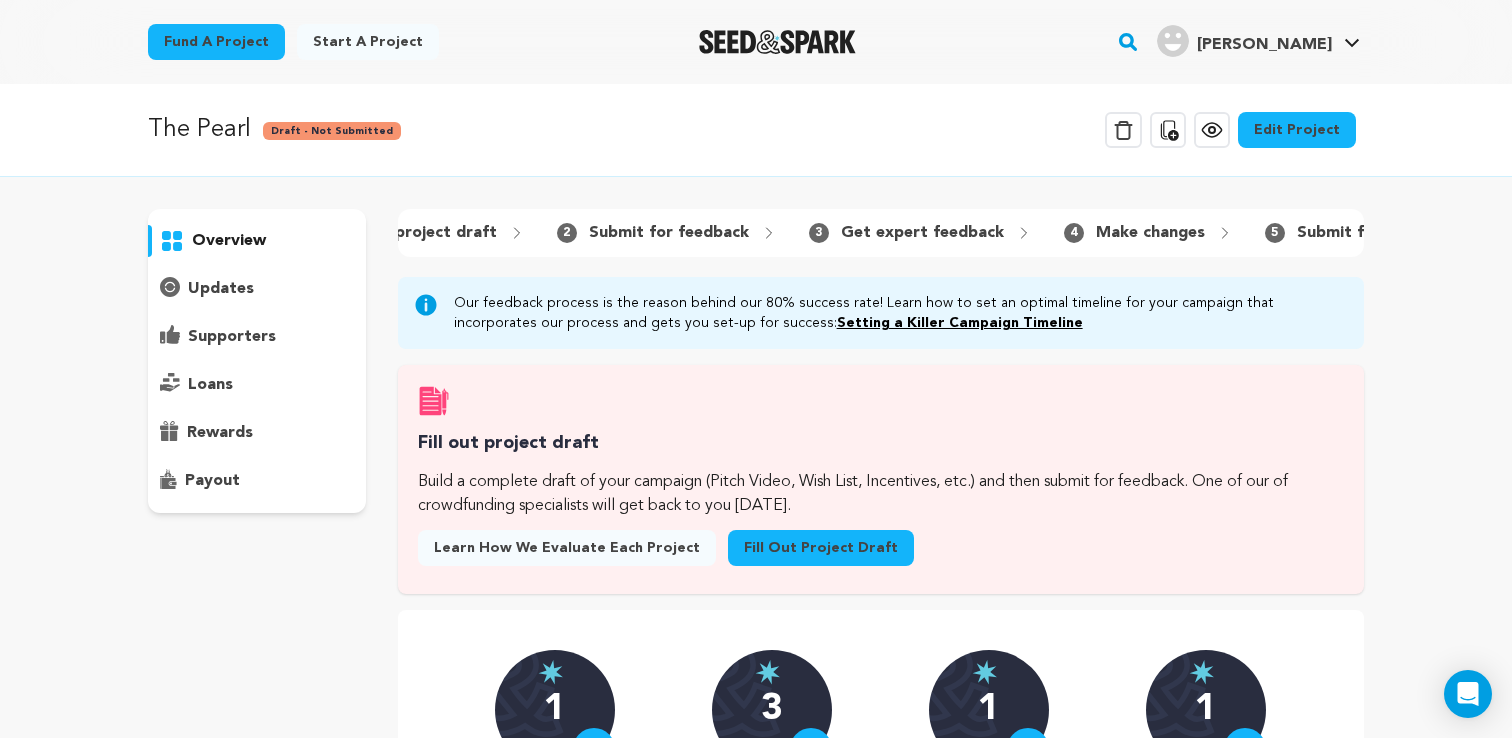 scroll, scrollTop: 0, scrollLeft: 0, axis: both 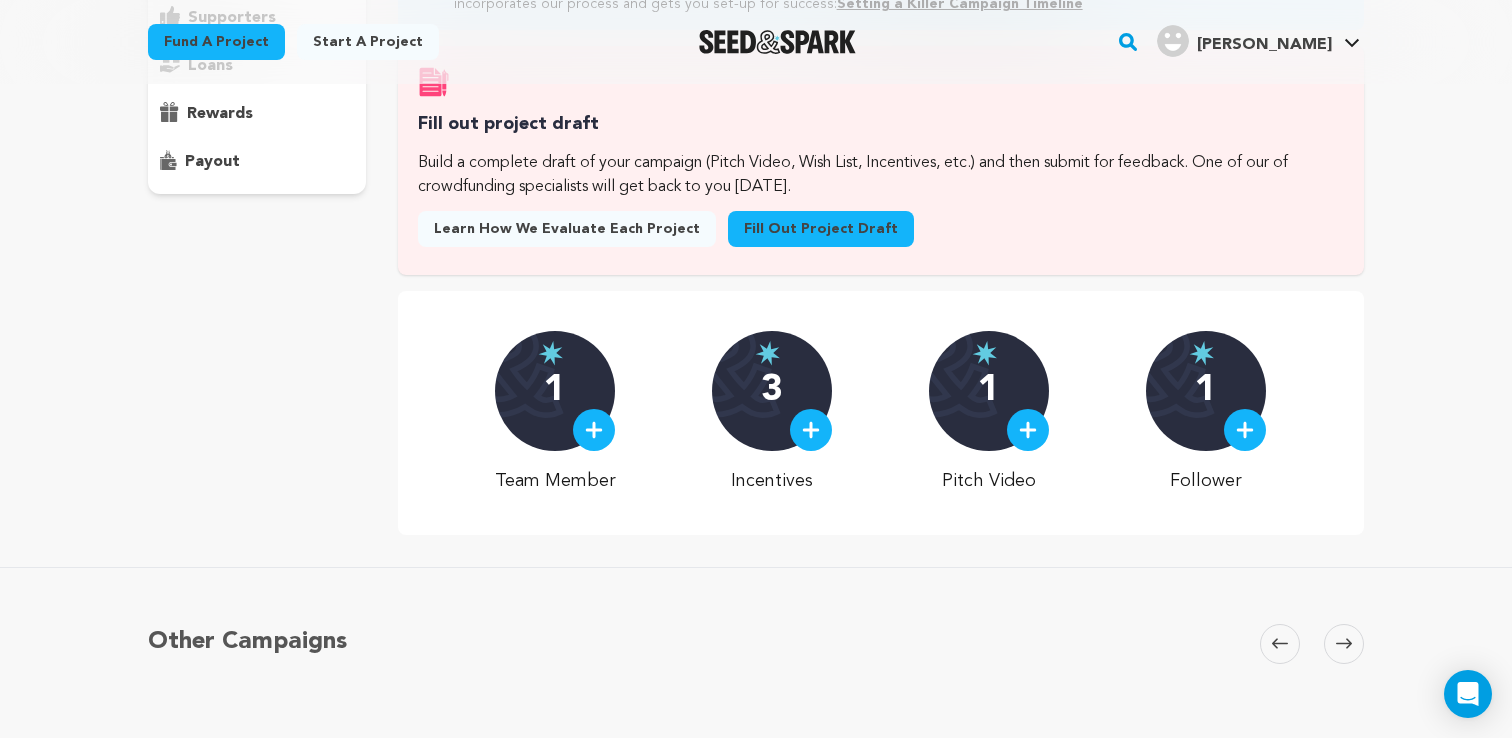 click on "3" at bounding box center [772, 391] 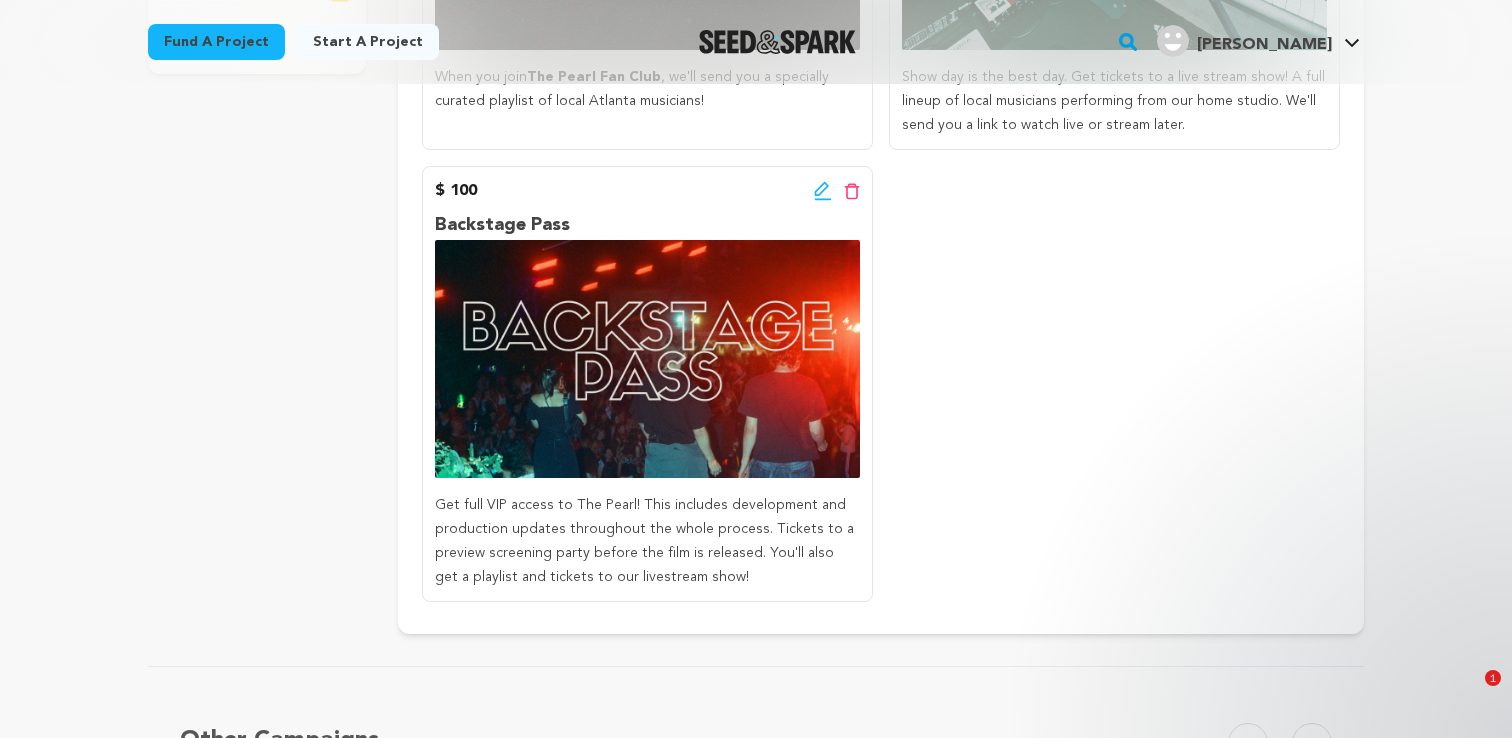 scroll, scrollTop: 757, scrollLeft: 0, axis: vertical 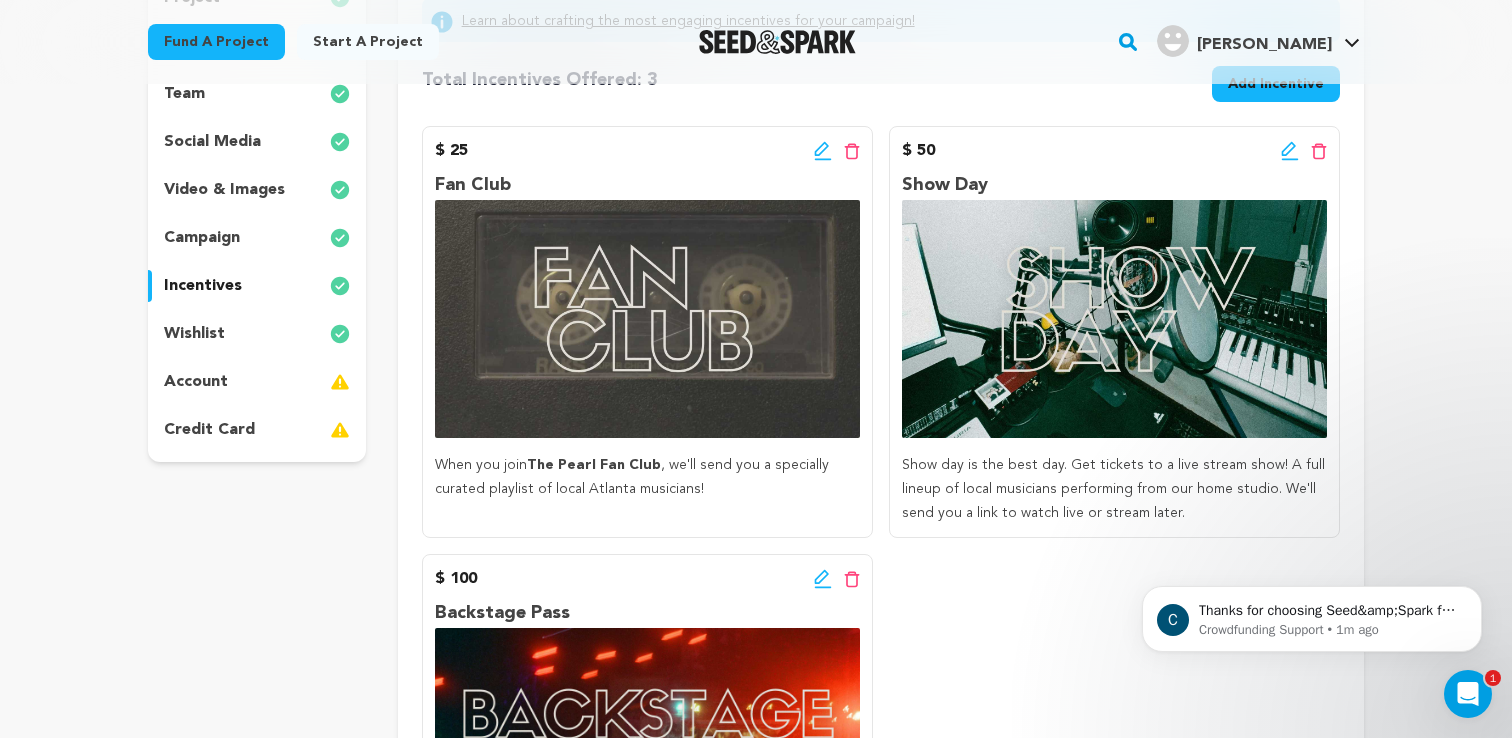 click on "Back to Project Dashboard
Edit Project
Submit For feedback
Submit For feedback
project" at bounding box center (756, 789) 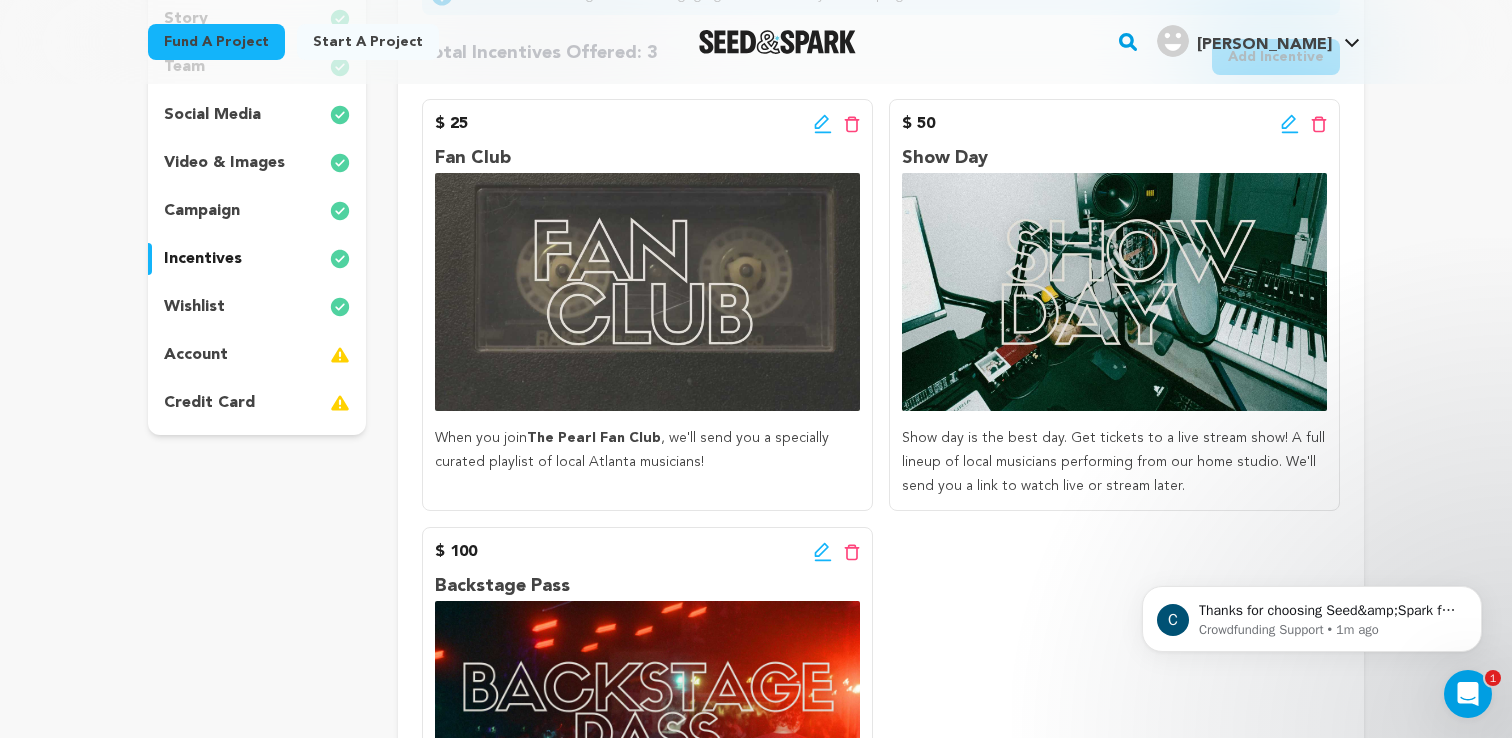 scroll, scrollTop: 329, scrollLeft: 0, axis: vertical 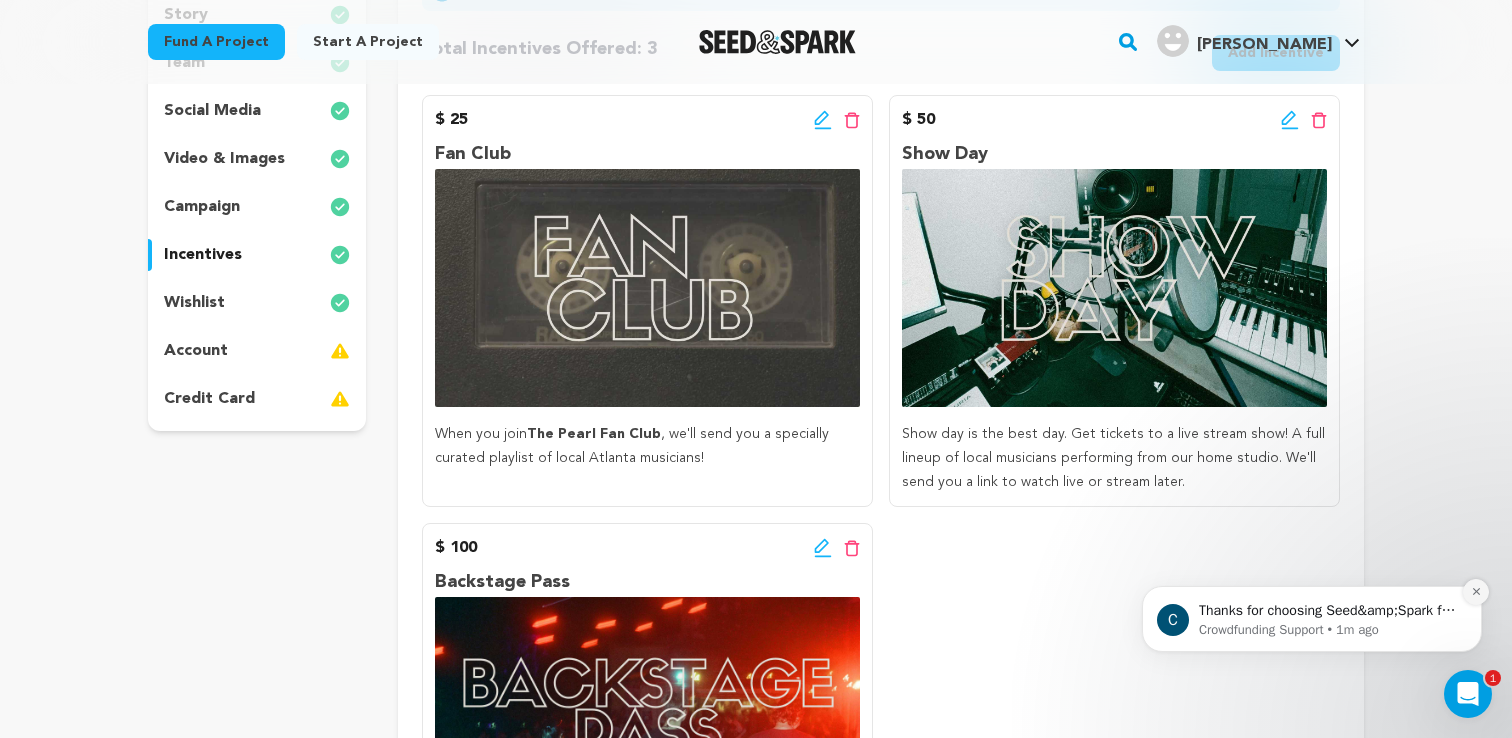 click 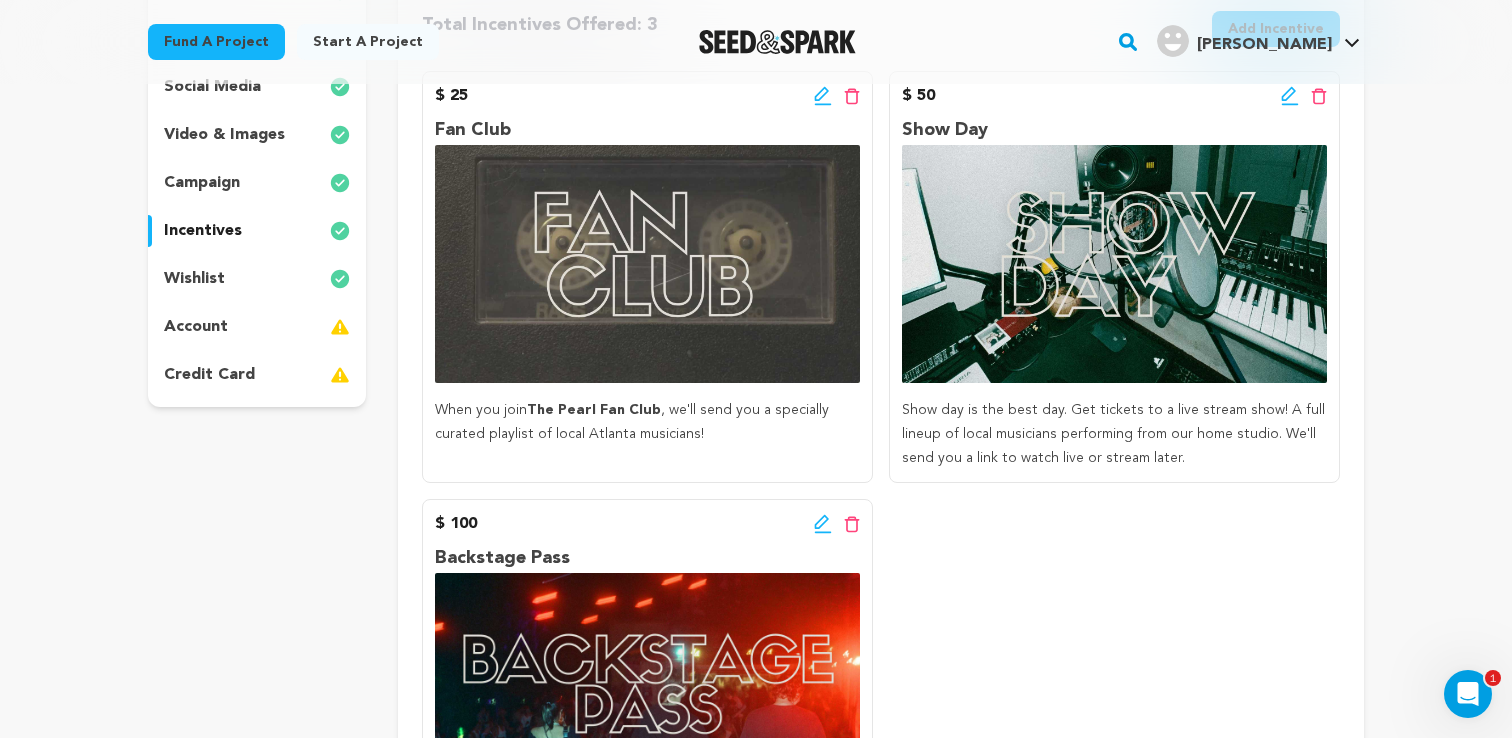 scroll, scrollTop: 351, scrollLeft: 0, axis: vertical 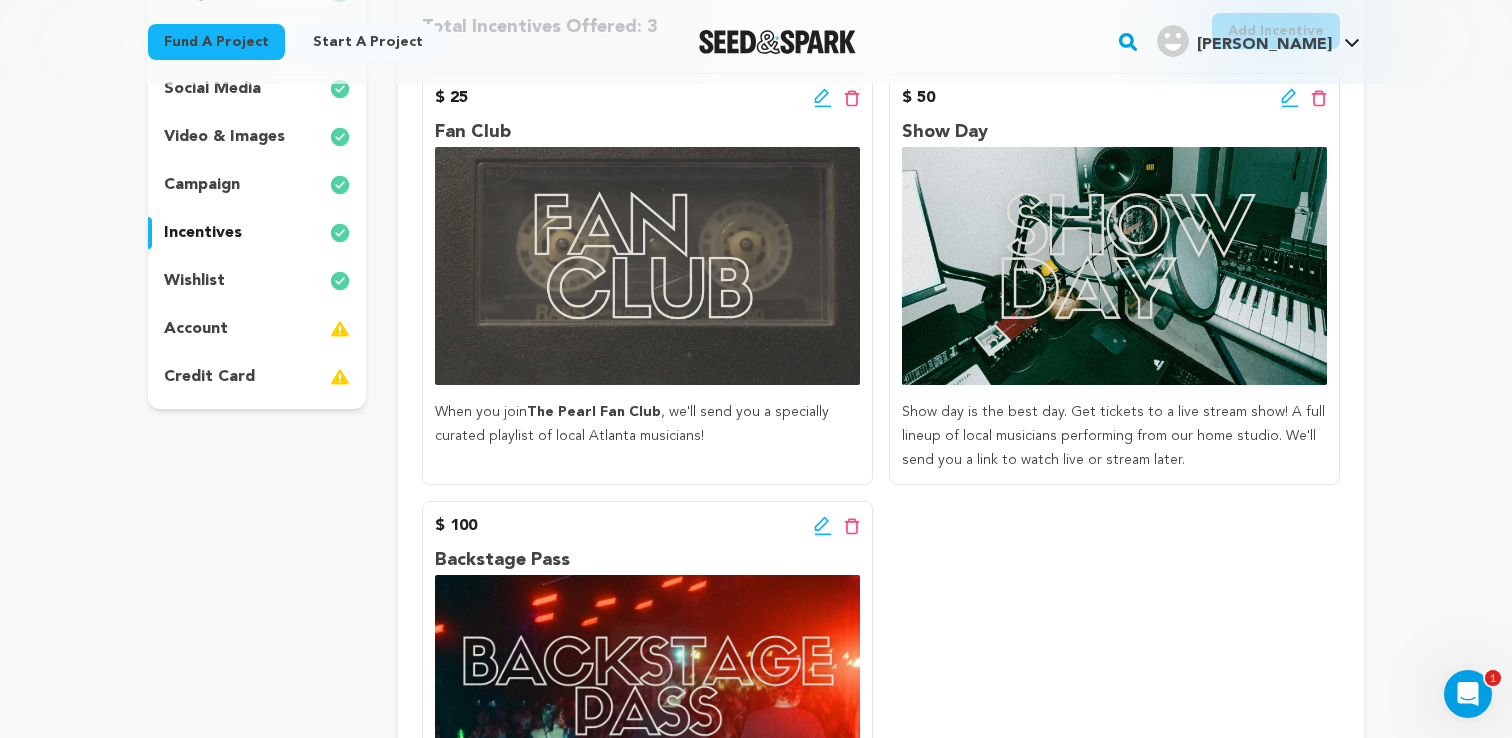 click on "wishlist" at bounding box center [194, 281] 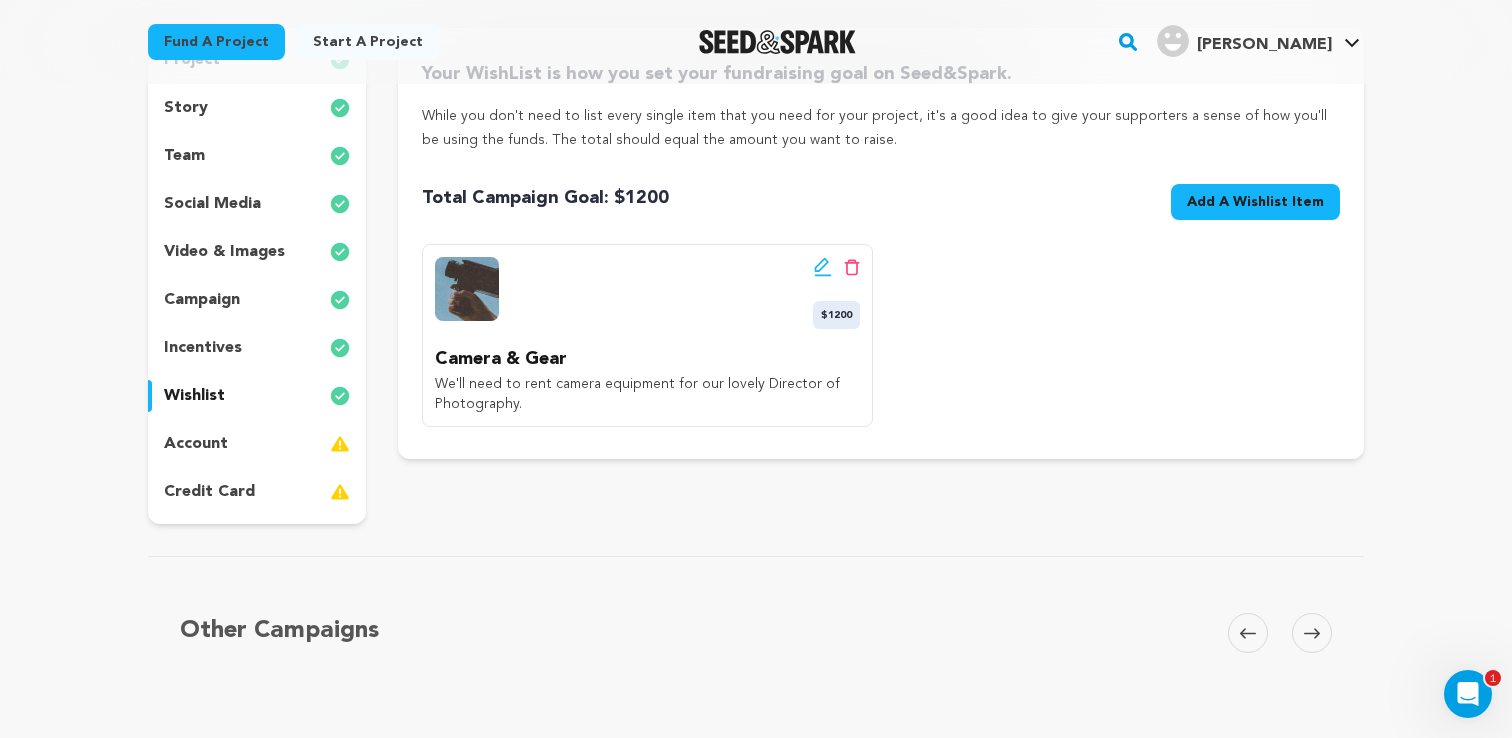 scroll, scrollTop: 166, scrollLeft: 0, axis: vertical 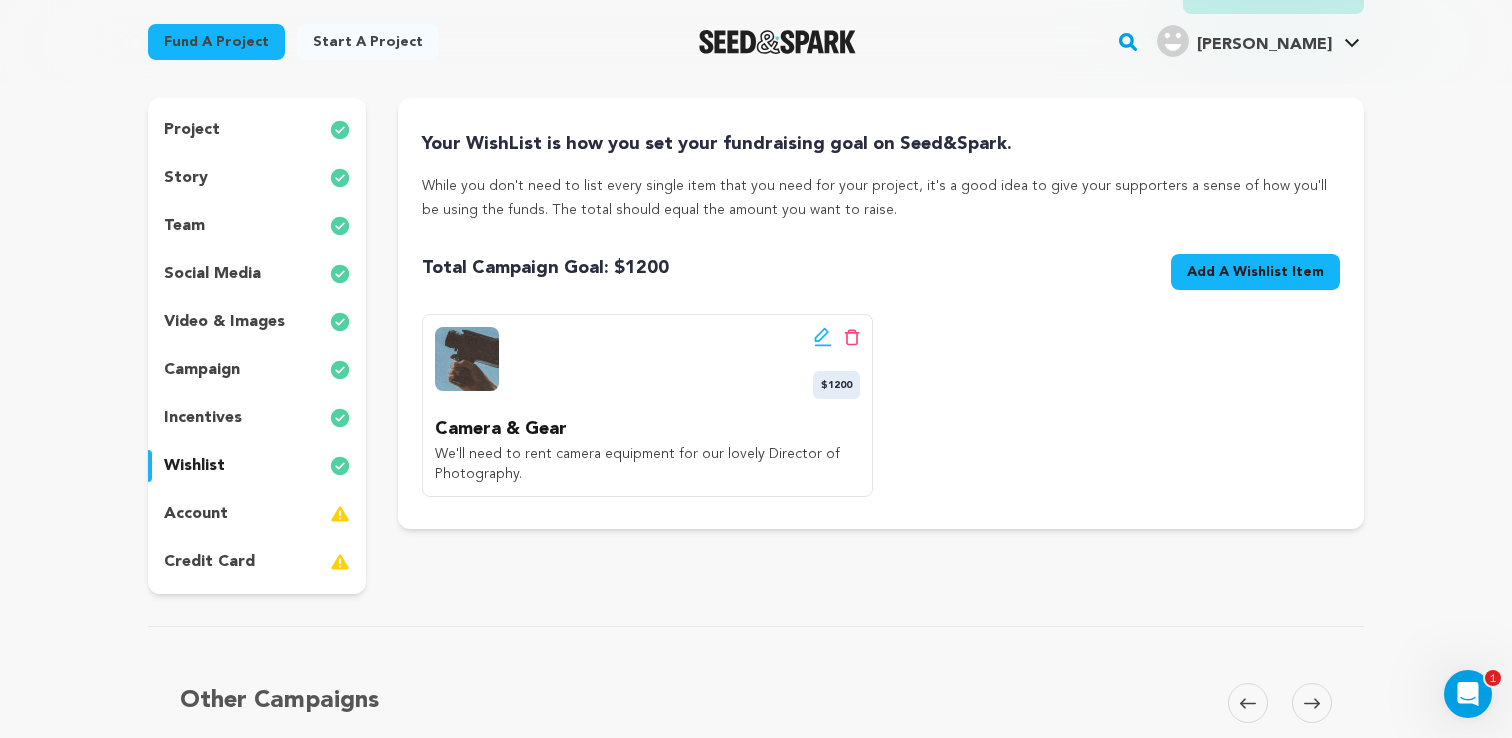 click on "Edit wishlist button
Delete wishlist button
$1200" at bounding box center (647, 363) 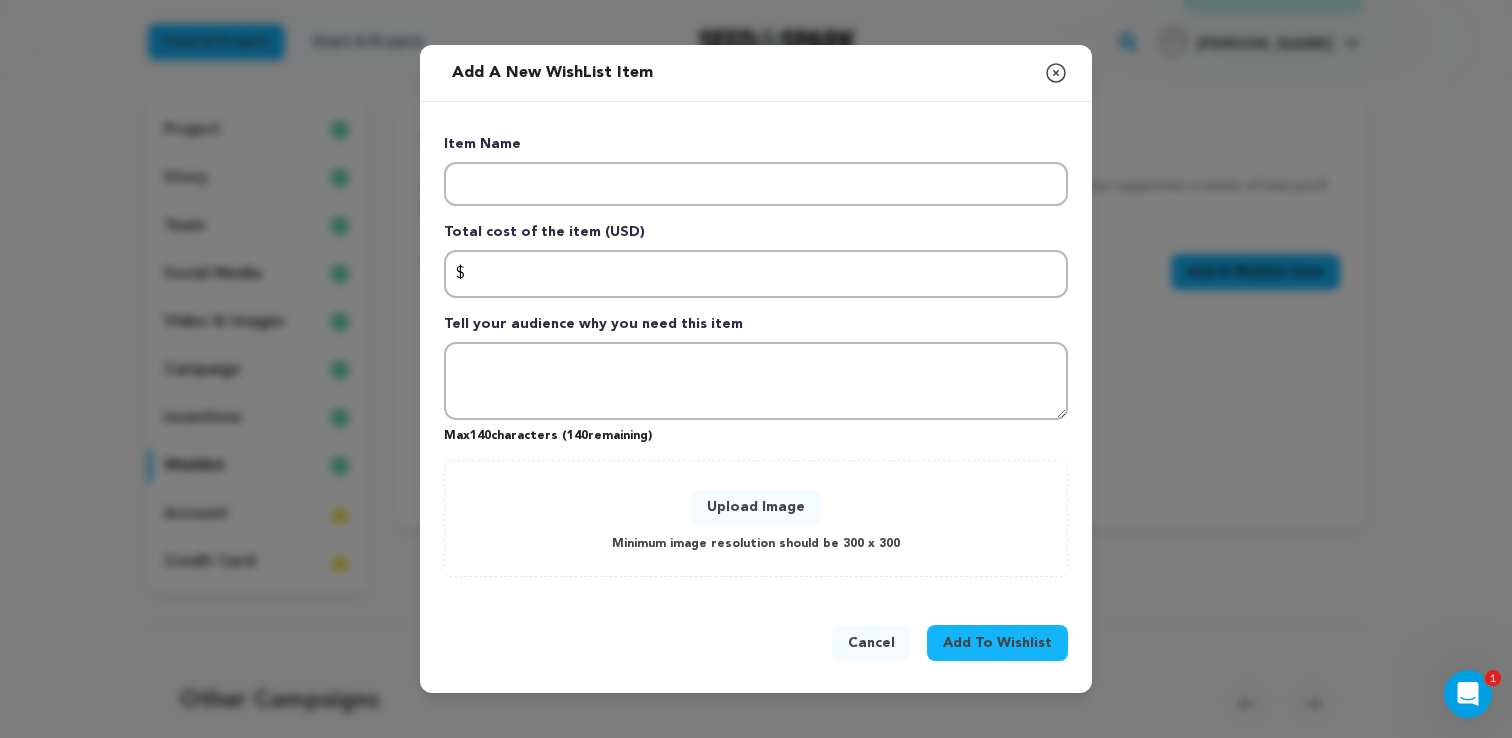 click 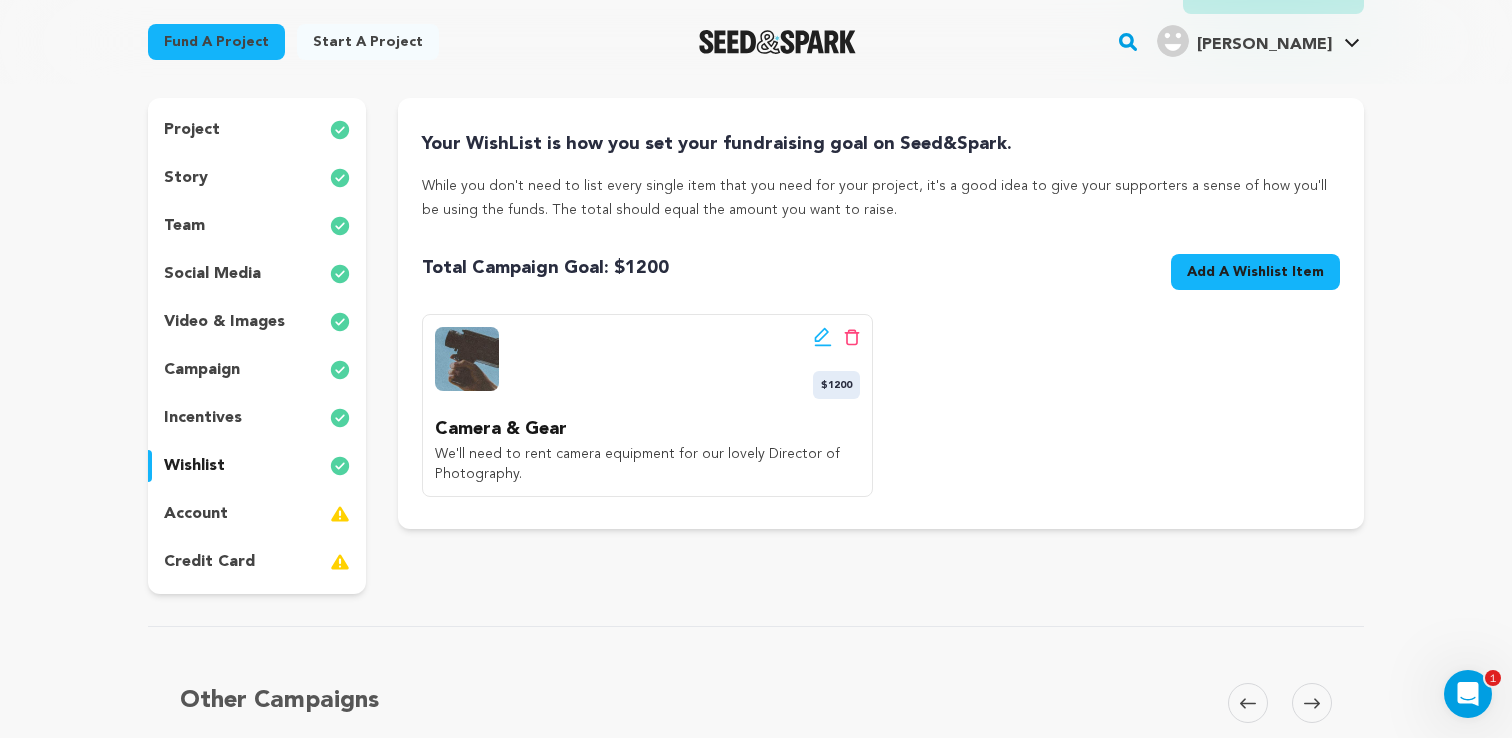 click on "incentives" at bounding box center [203, 418] 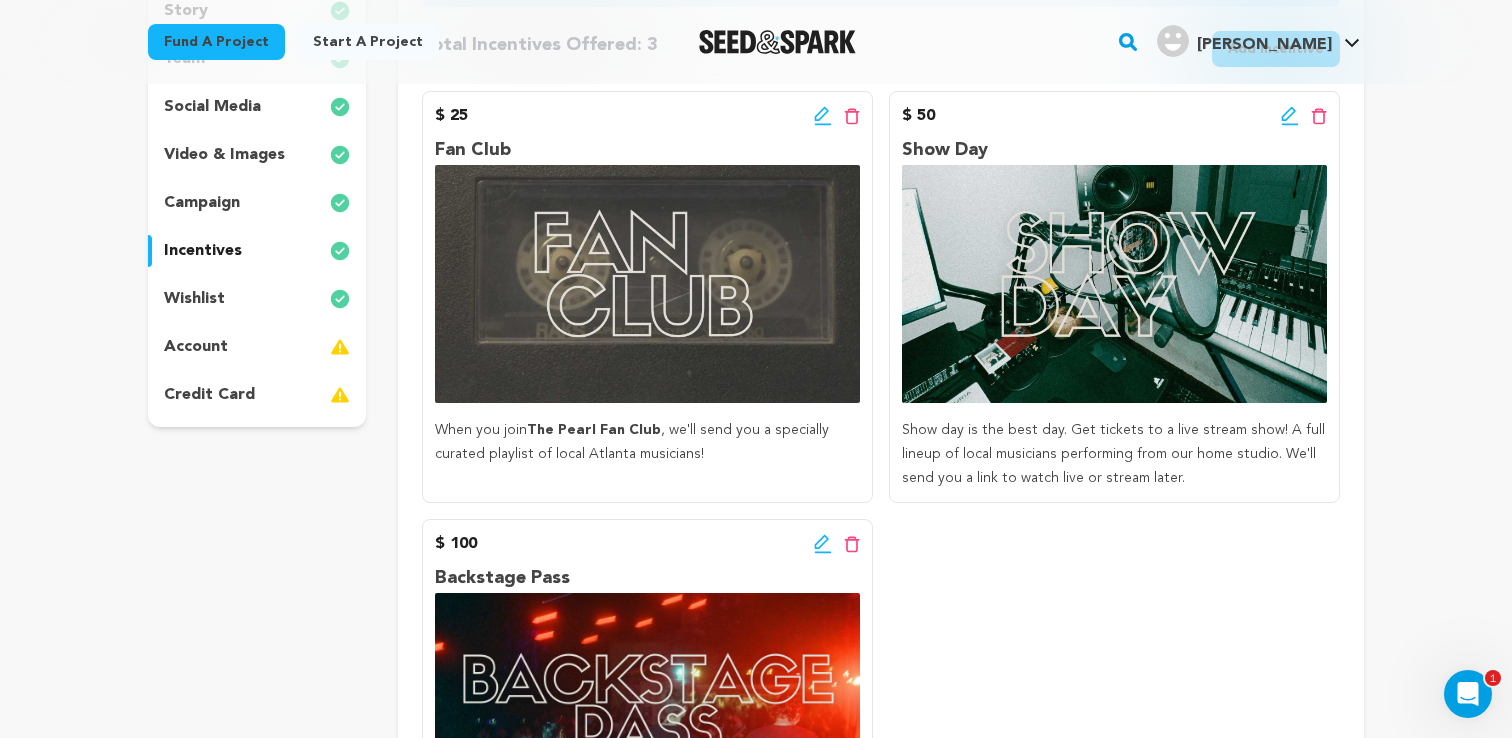 scroll, scrollTop: 331, scrollLeft: 0, axis: vertical 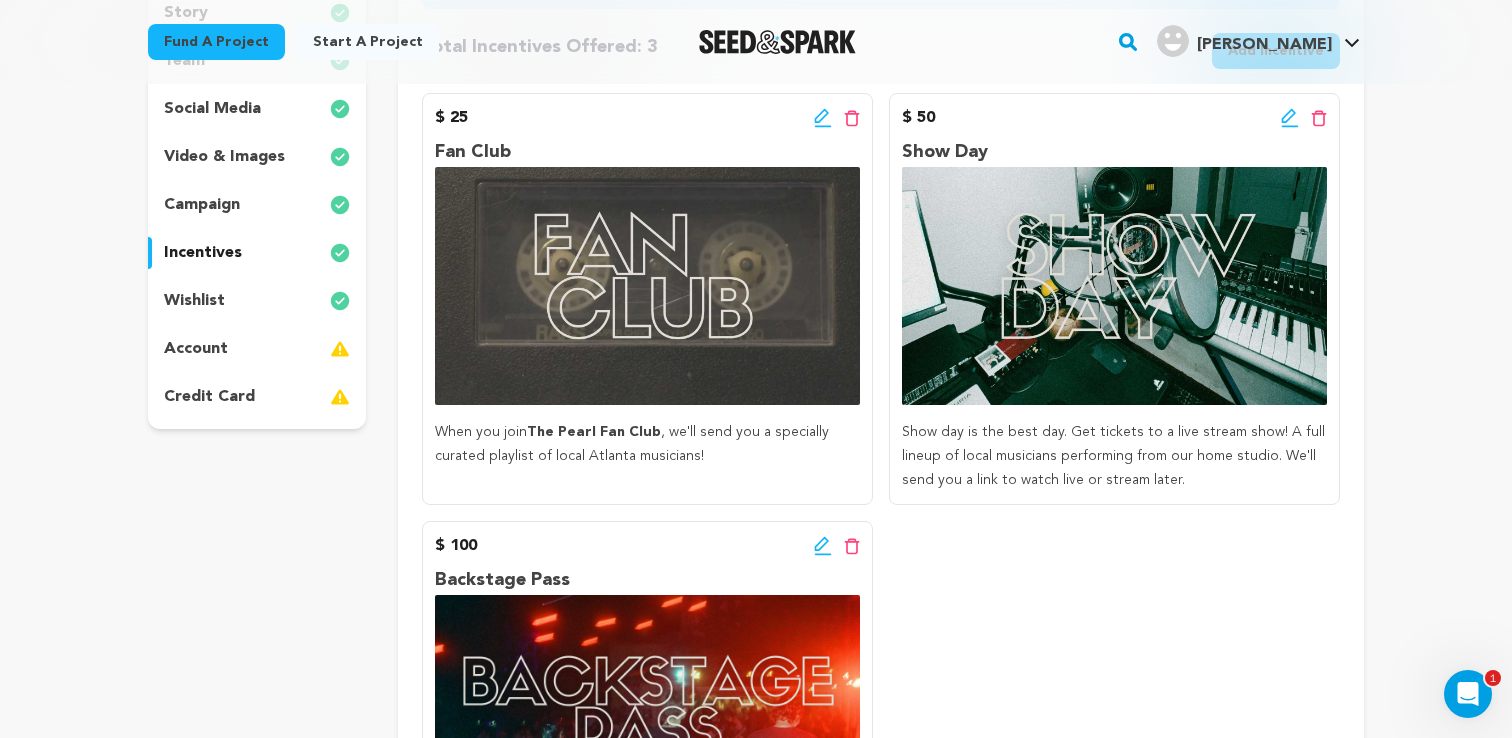 type 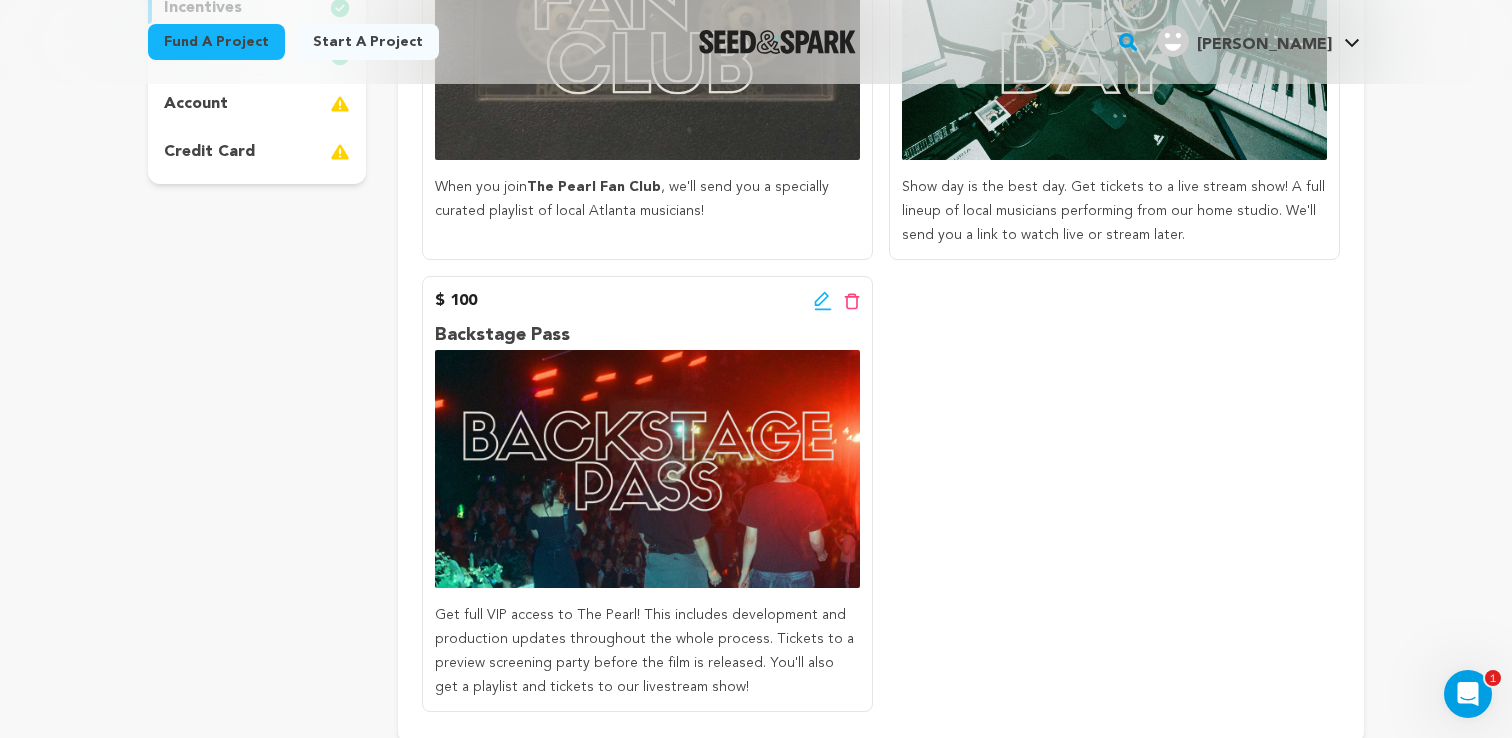 scroll, scrollTop: 590, scrollLeft: 0, axis: vertical 